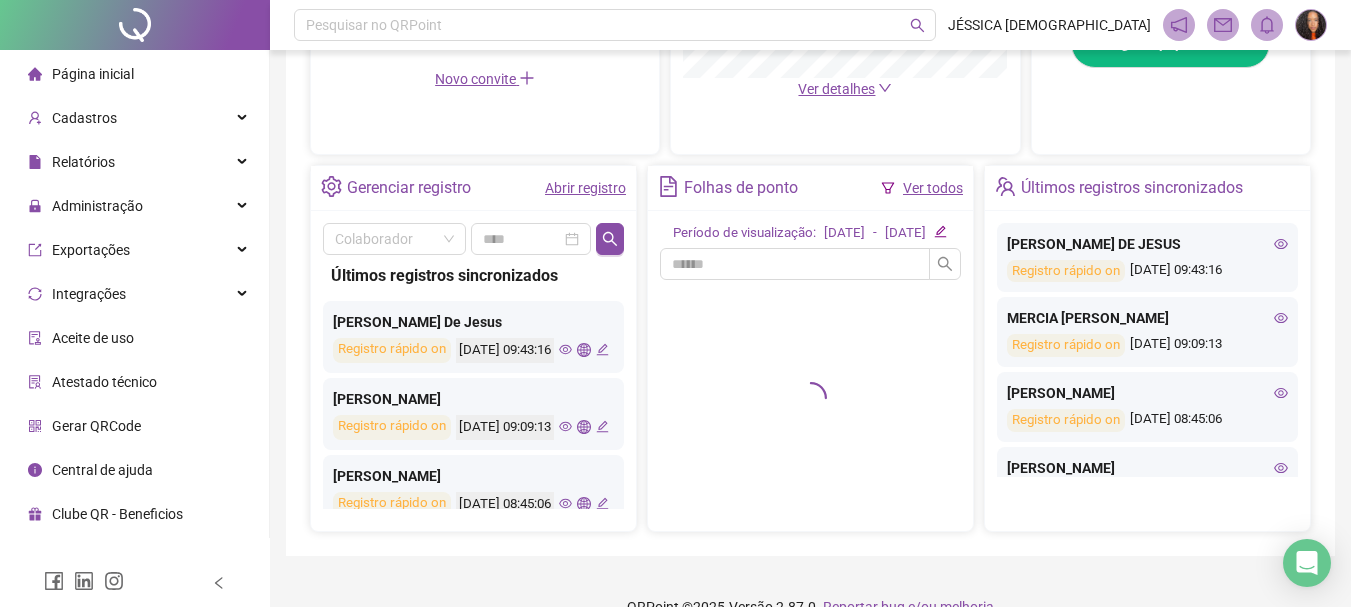 scroll, scrollTop: 695, scrollLeft: 0, axis: vertical 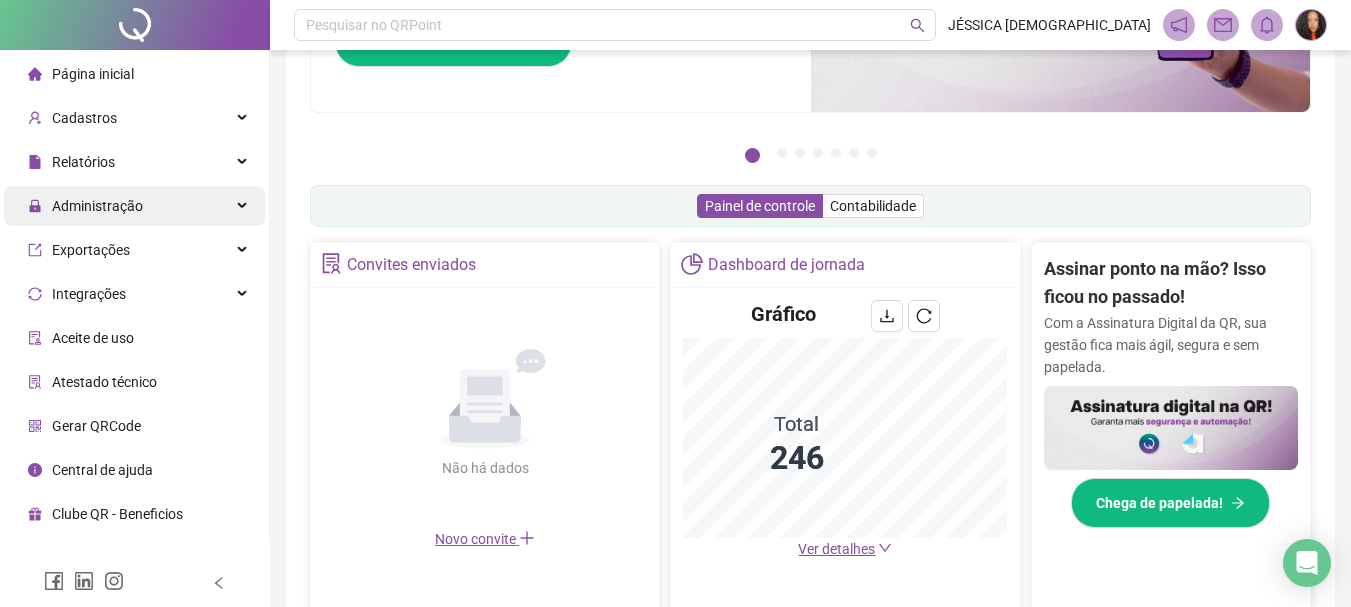 click on "Administração" at bounding box center (97, 206) 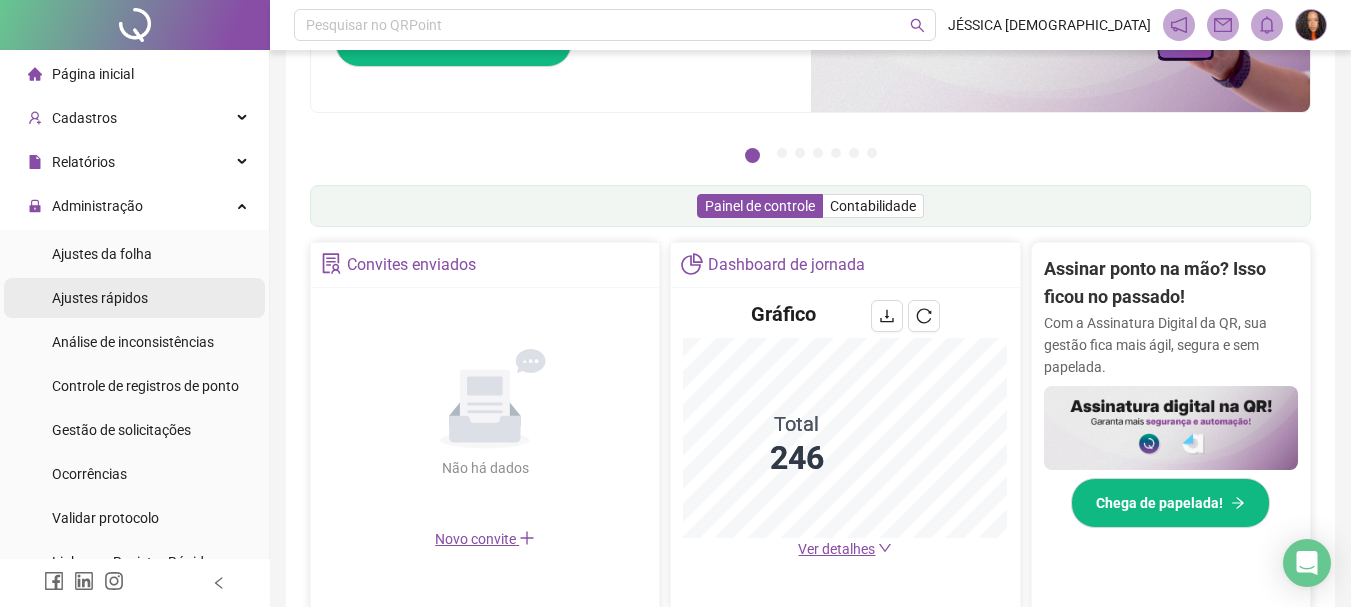 scroll, scrollTop: 100, scrollLeft: 0, axis: vertical 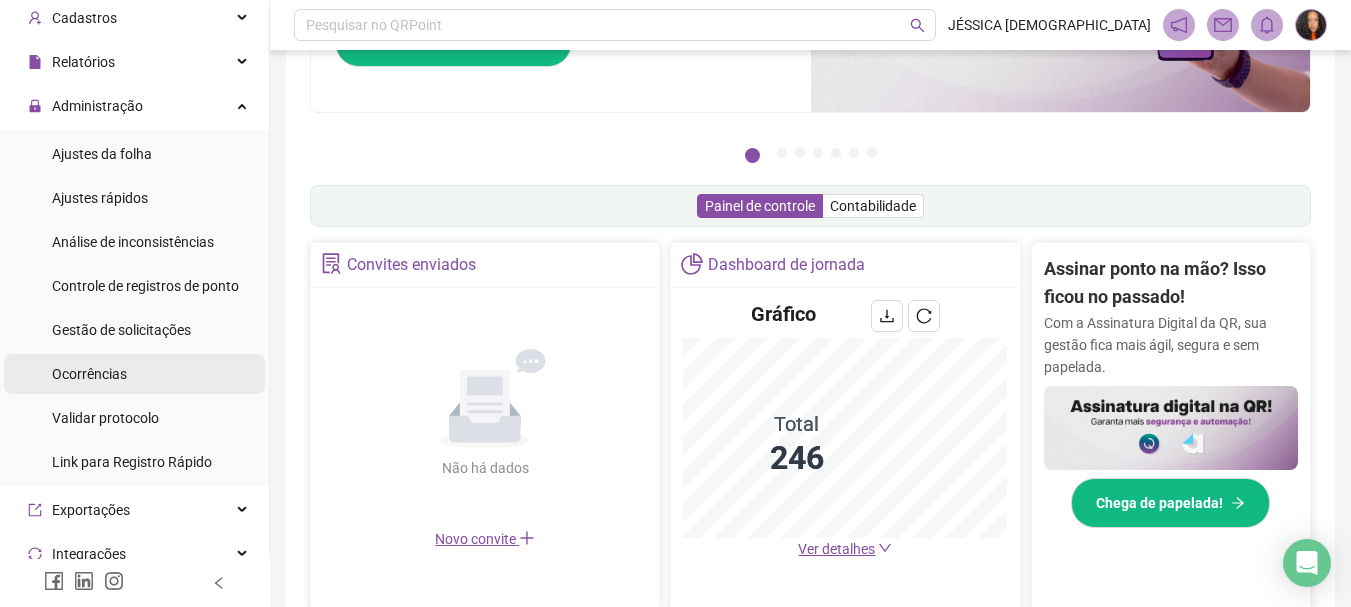 click on "Ocorrências" at bounding box center [89, 374] 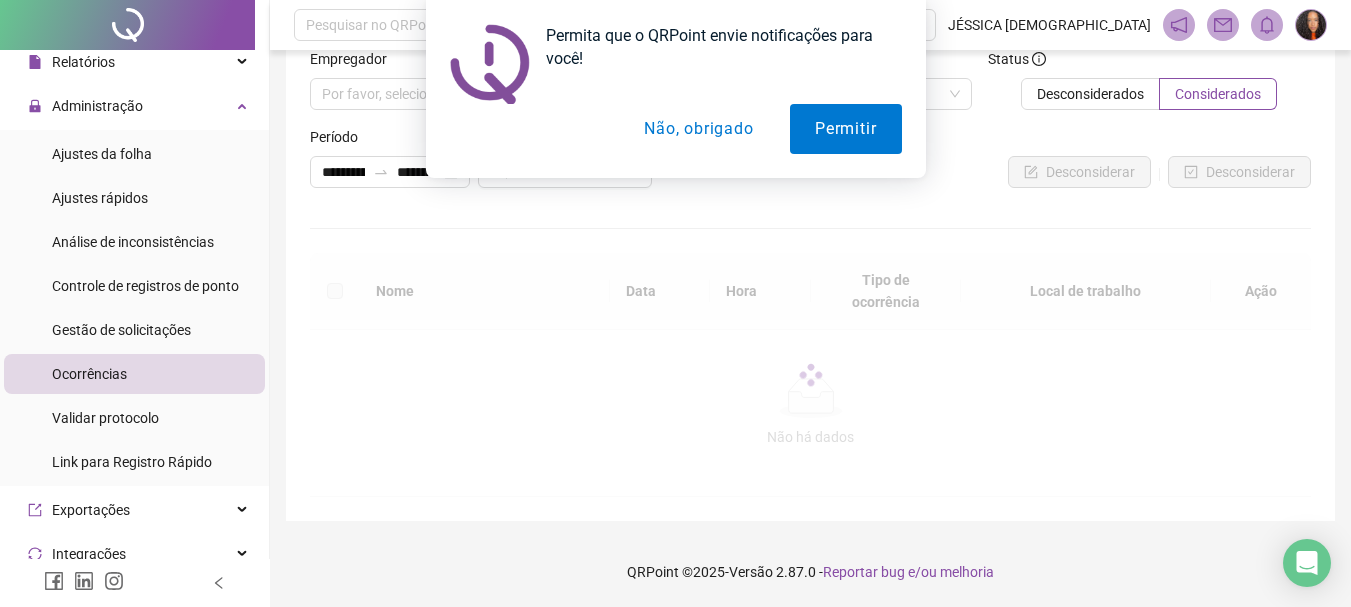 scroll, scrollTop: 42, scrollLeft: 0, axis: vertical 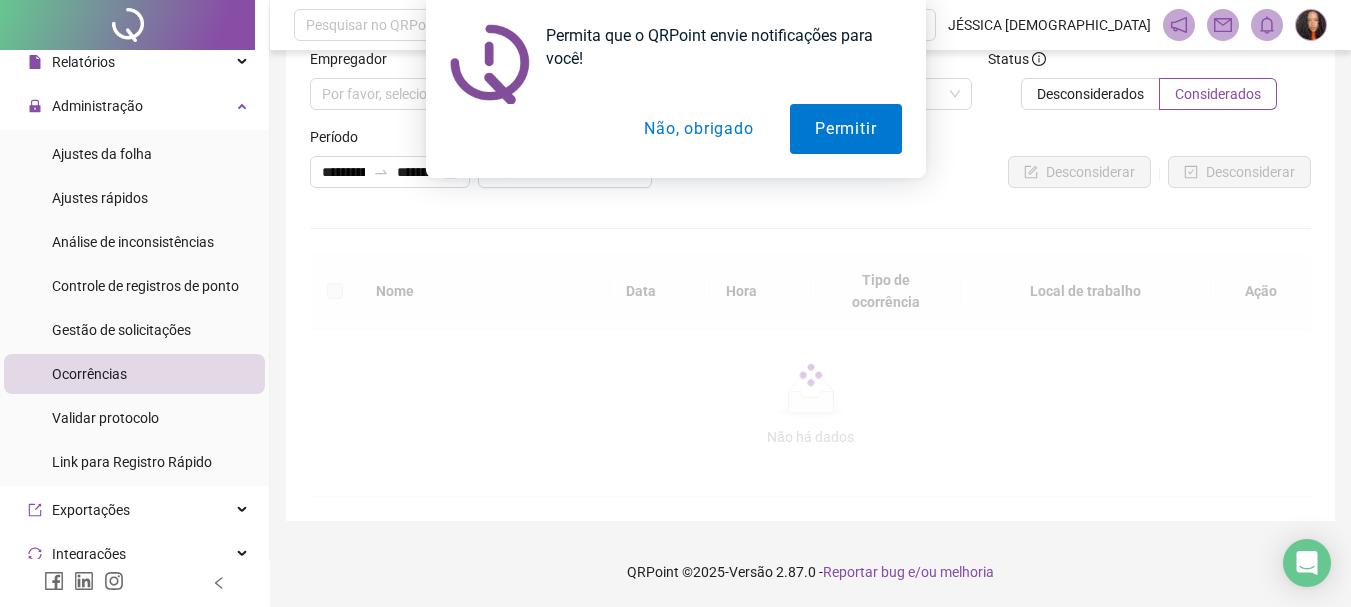 click on "Não, obrigado" at bounding box center (698, 129) 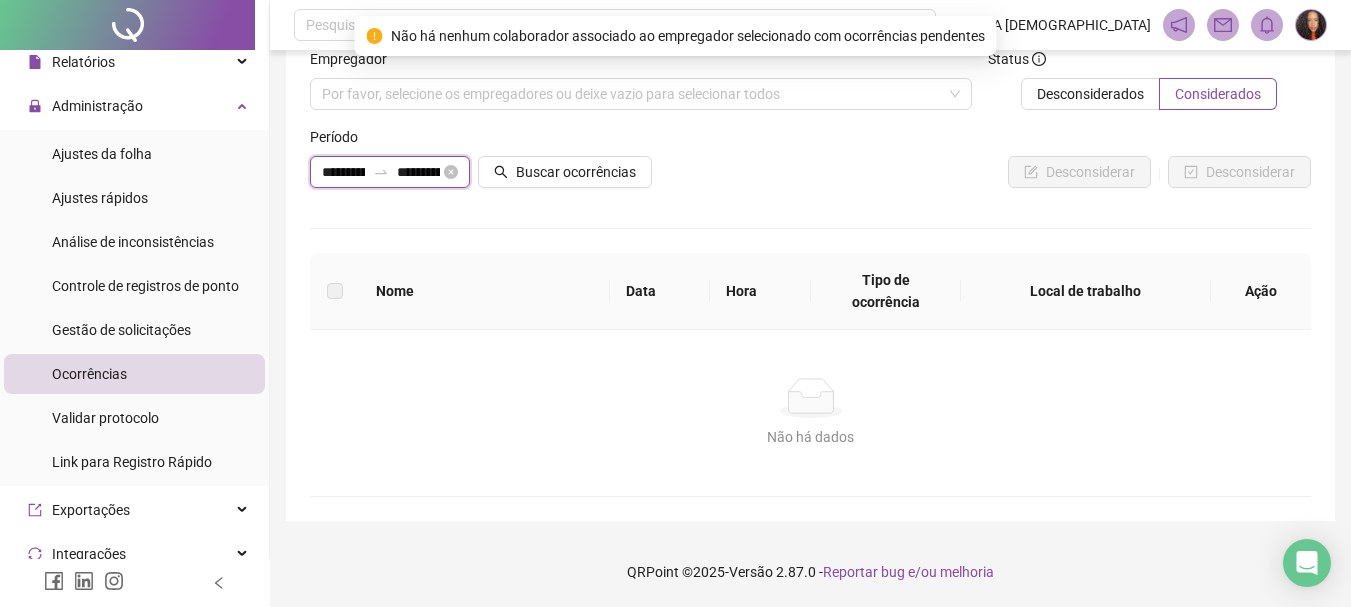 click on "**********" at bounding box center (343, 172) 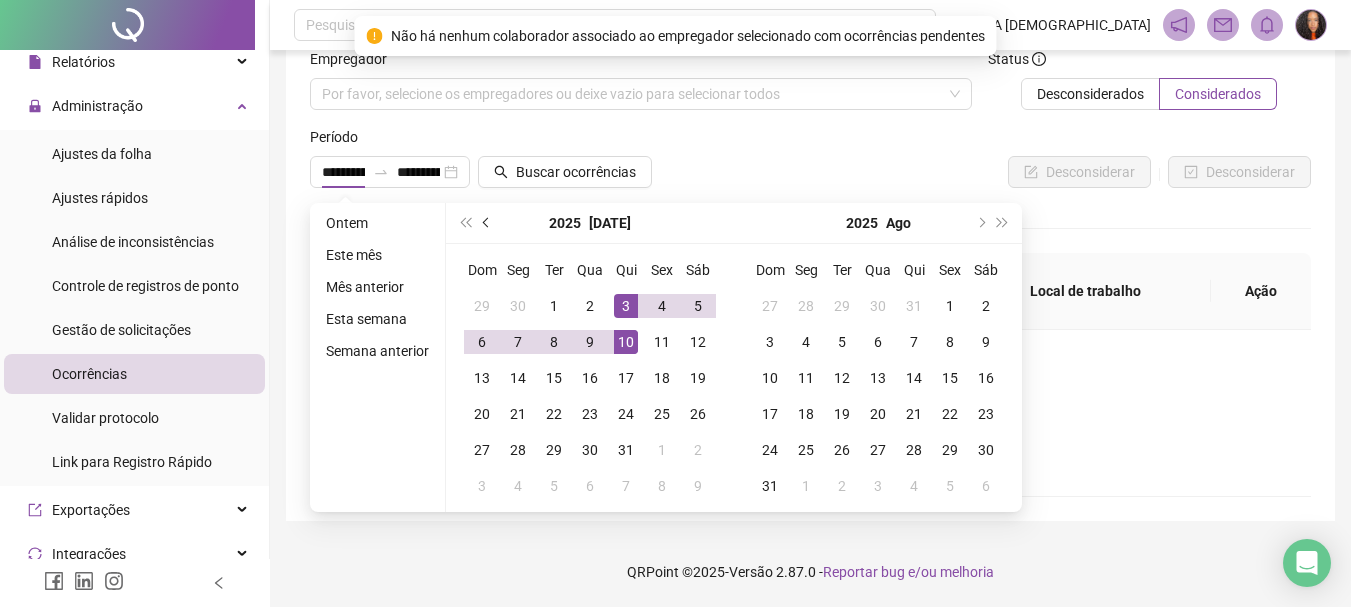 click at bounding box center (488, 223) 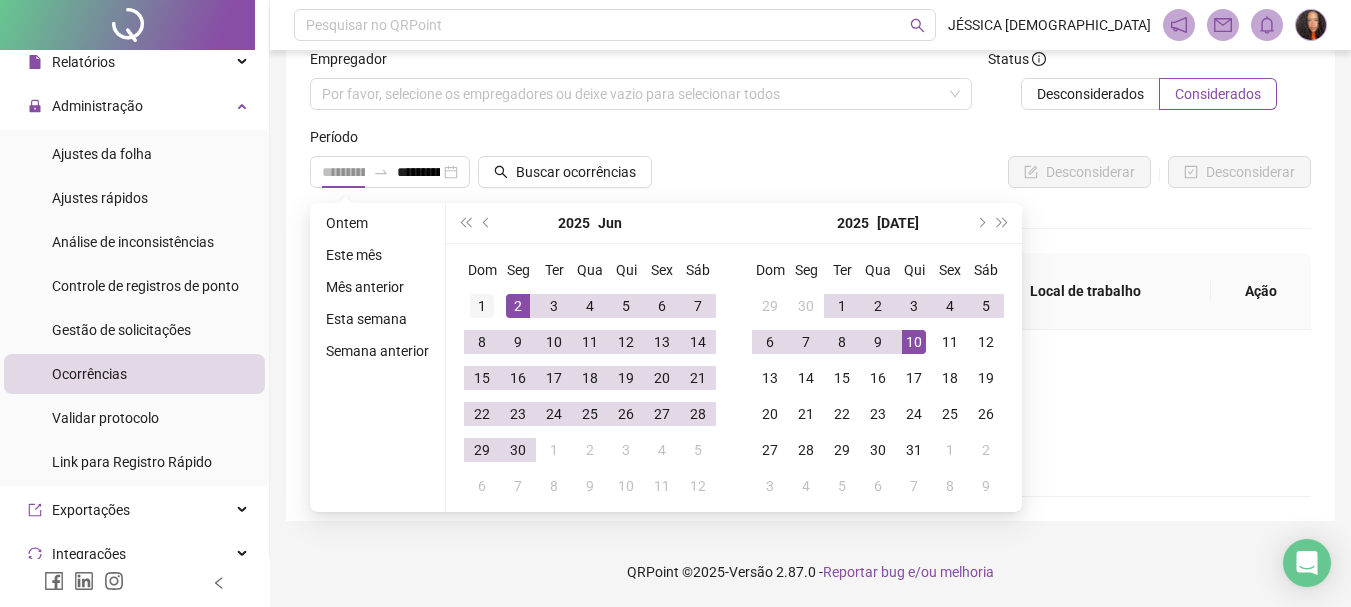 type on "**********" 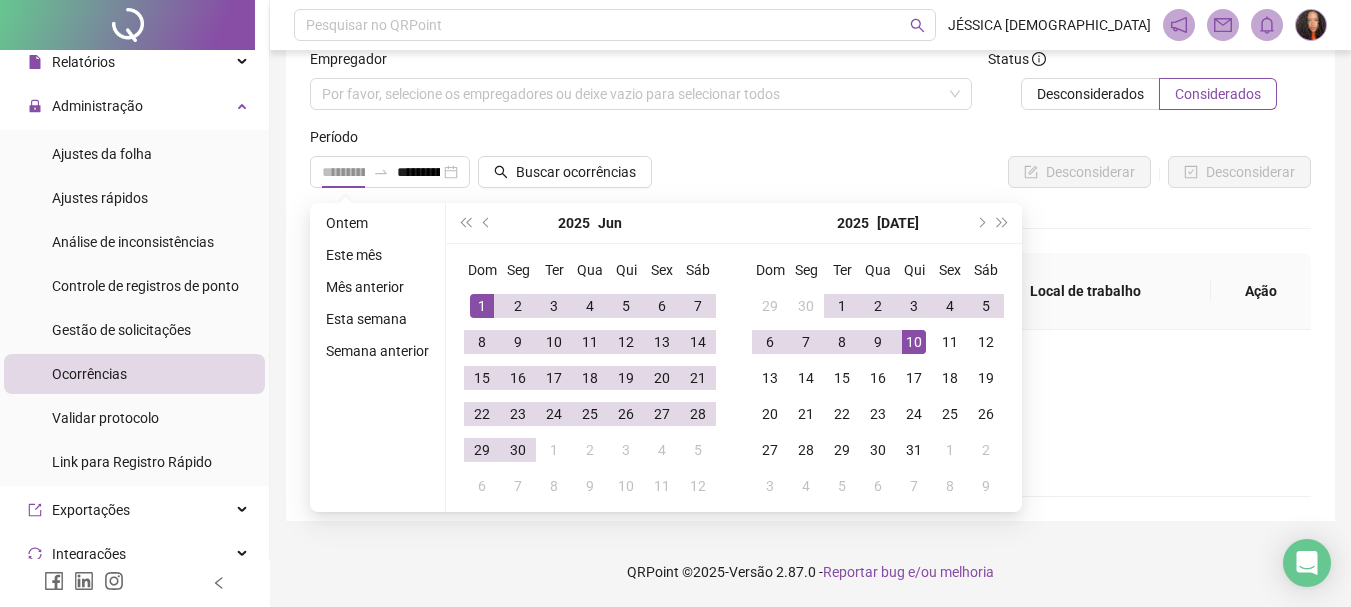 click on "1" at bounding box center (482, 306) 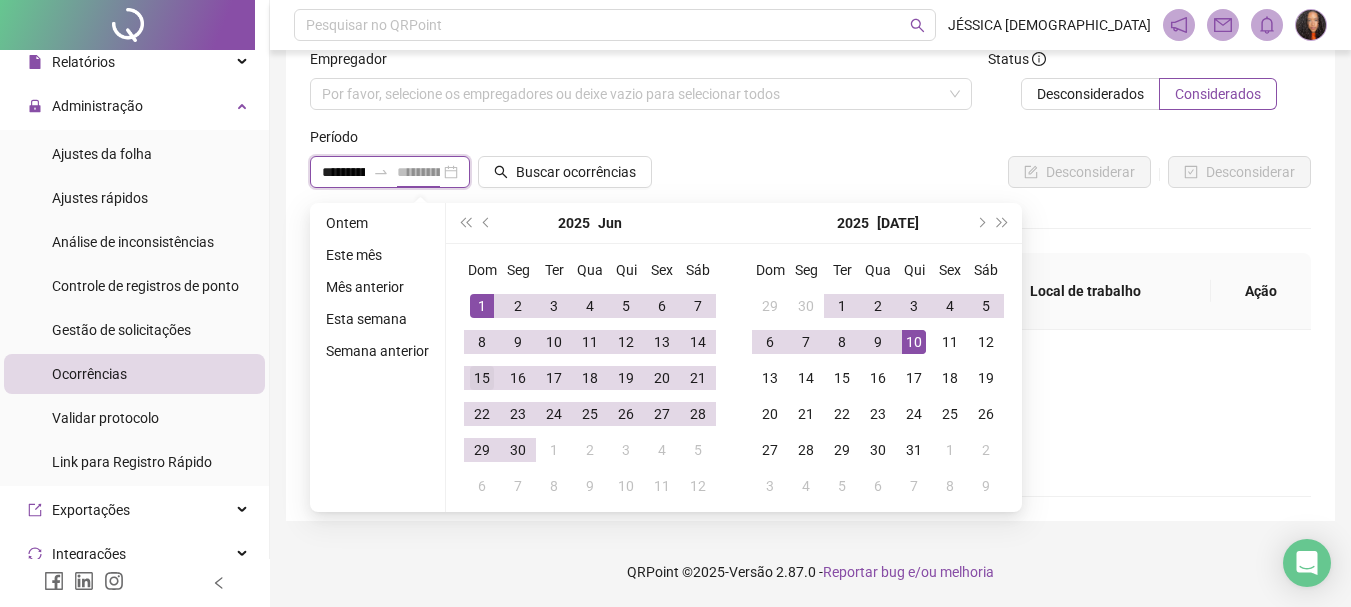 scroll, scrollTop: 0, scrollLeft: 28, axis: horizontal 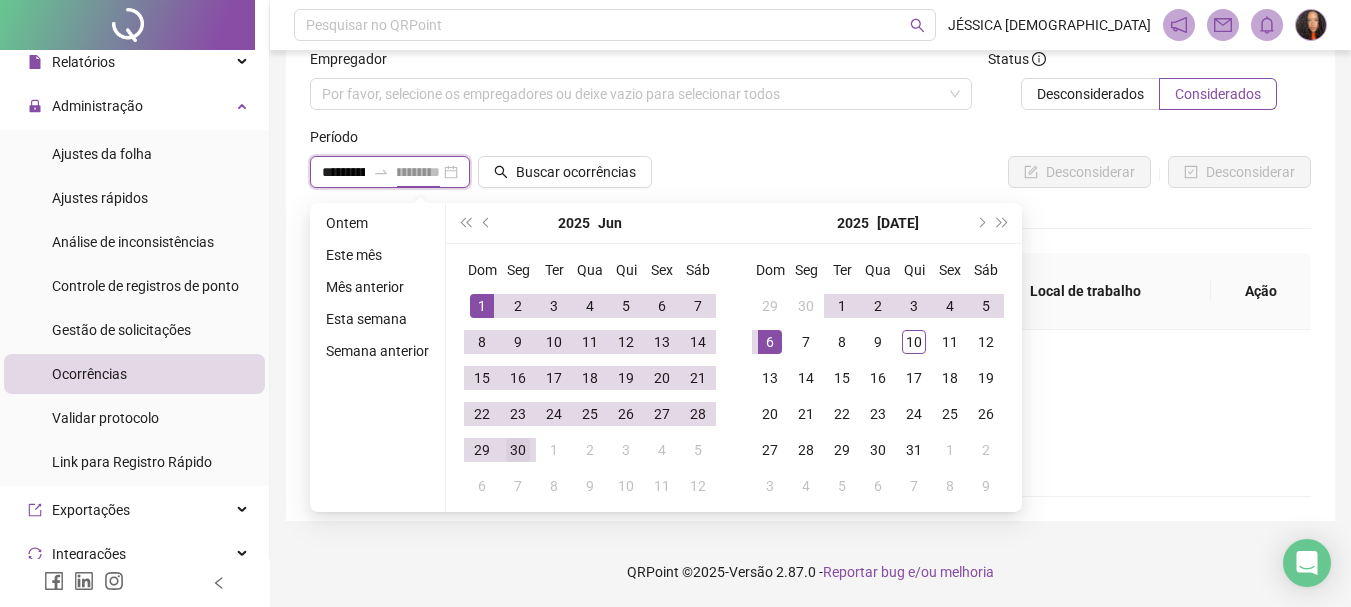 type on "**********" 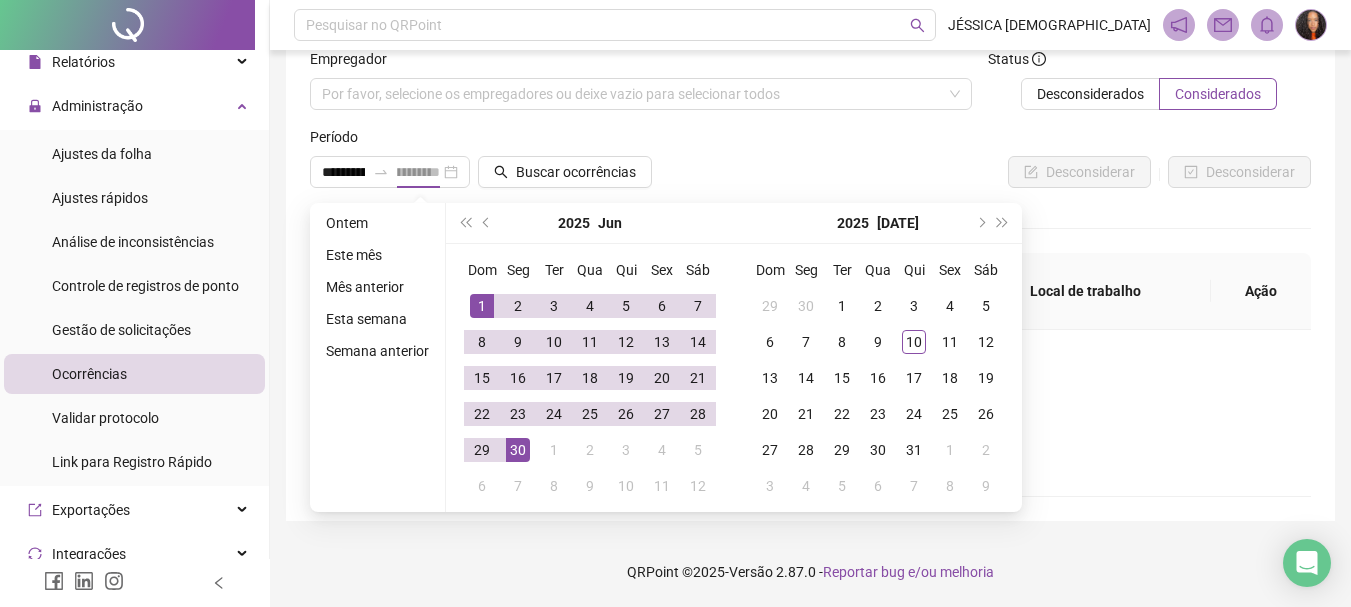 click on "30" at bounding box center [518, 450] 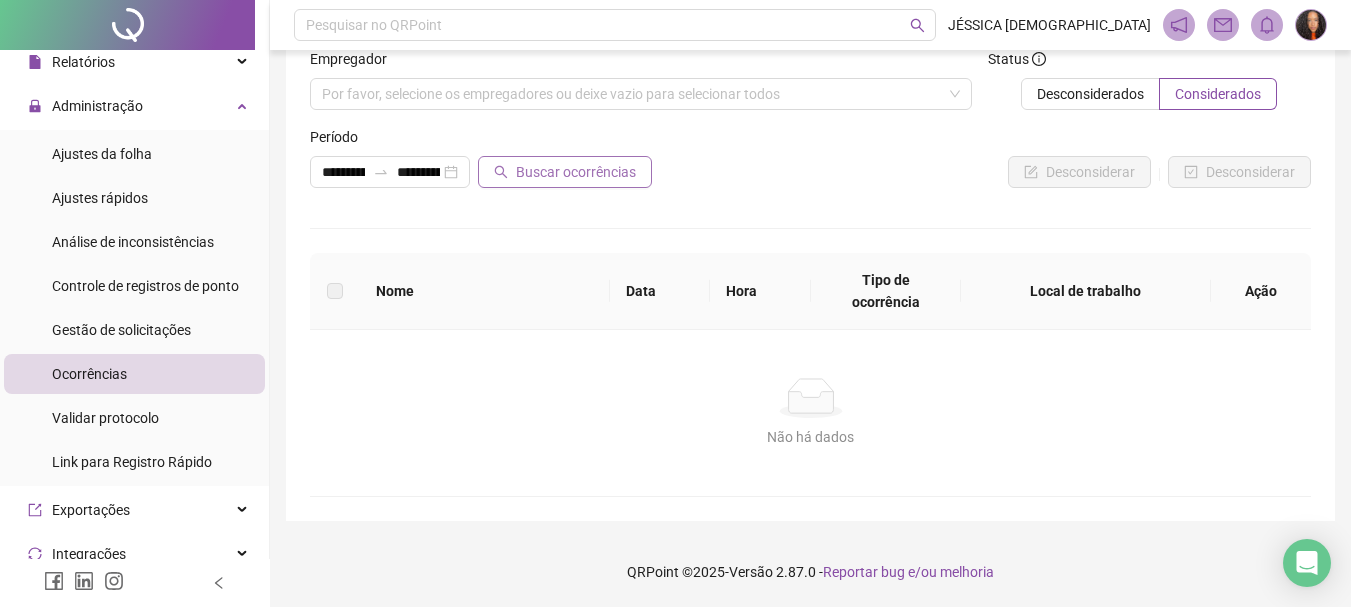 click on "Buscar ocorrências" at bounding box center (576, 172) 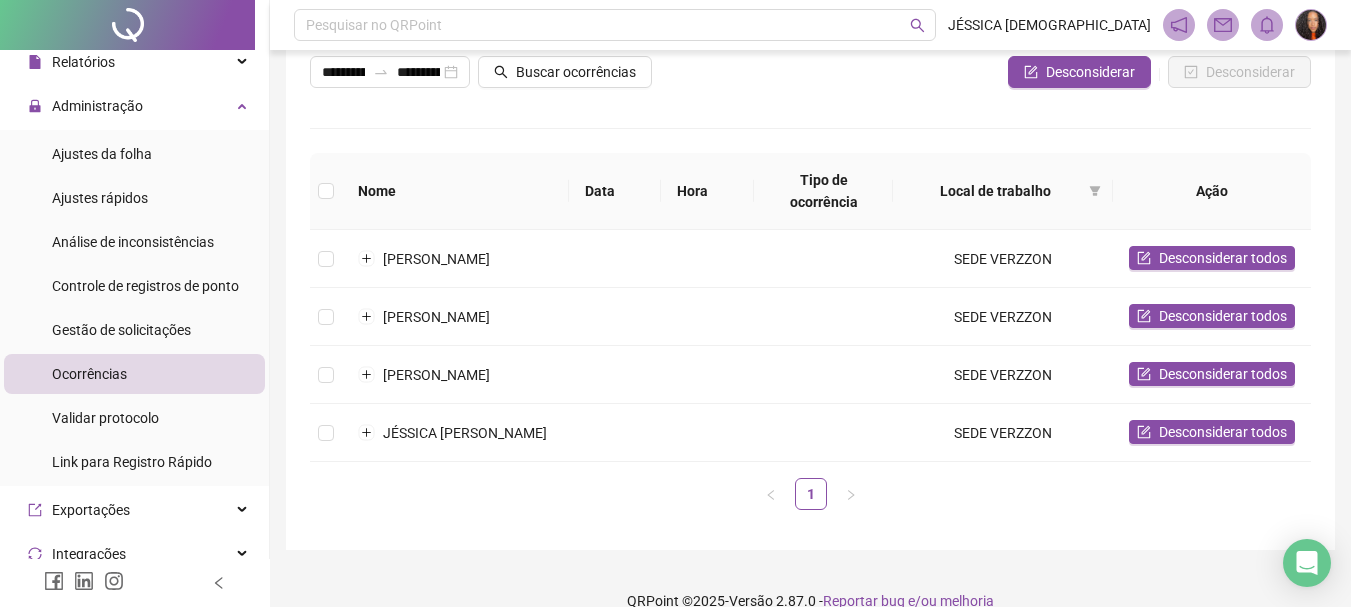 scroll, scrollTop: 42, scrollLeft: 0, axis: vertical 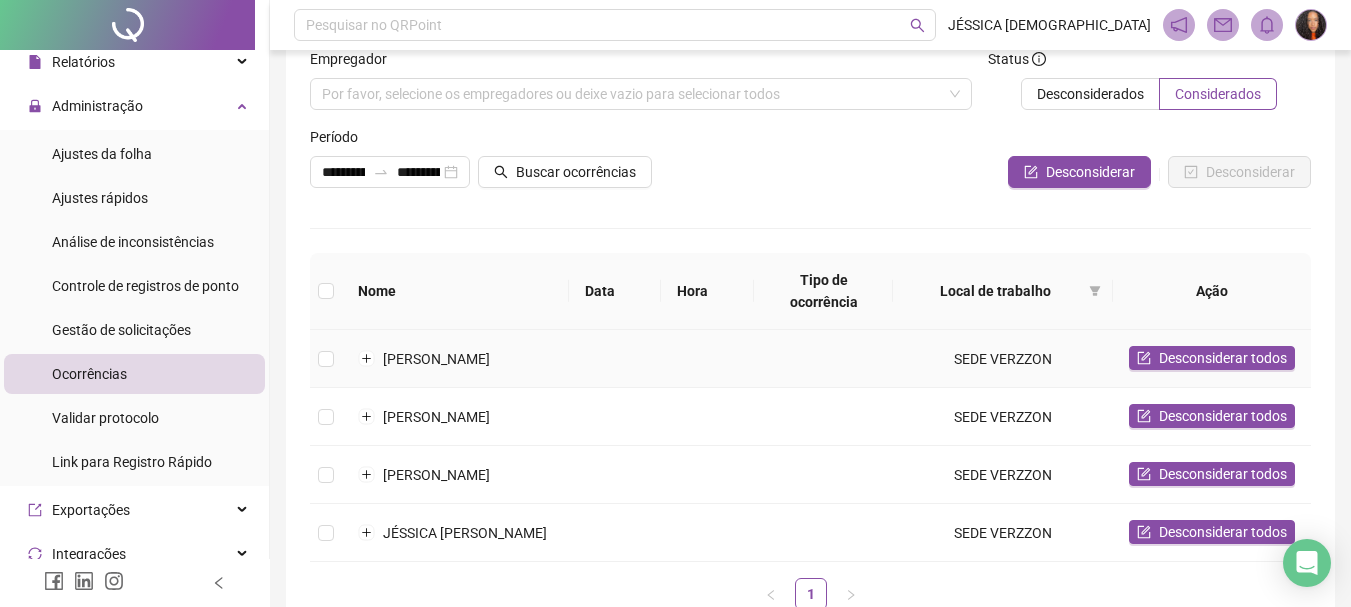 click on "[PERSON_NAME]" at bounding box center [455, 359] 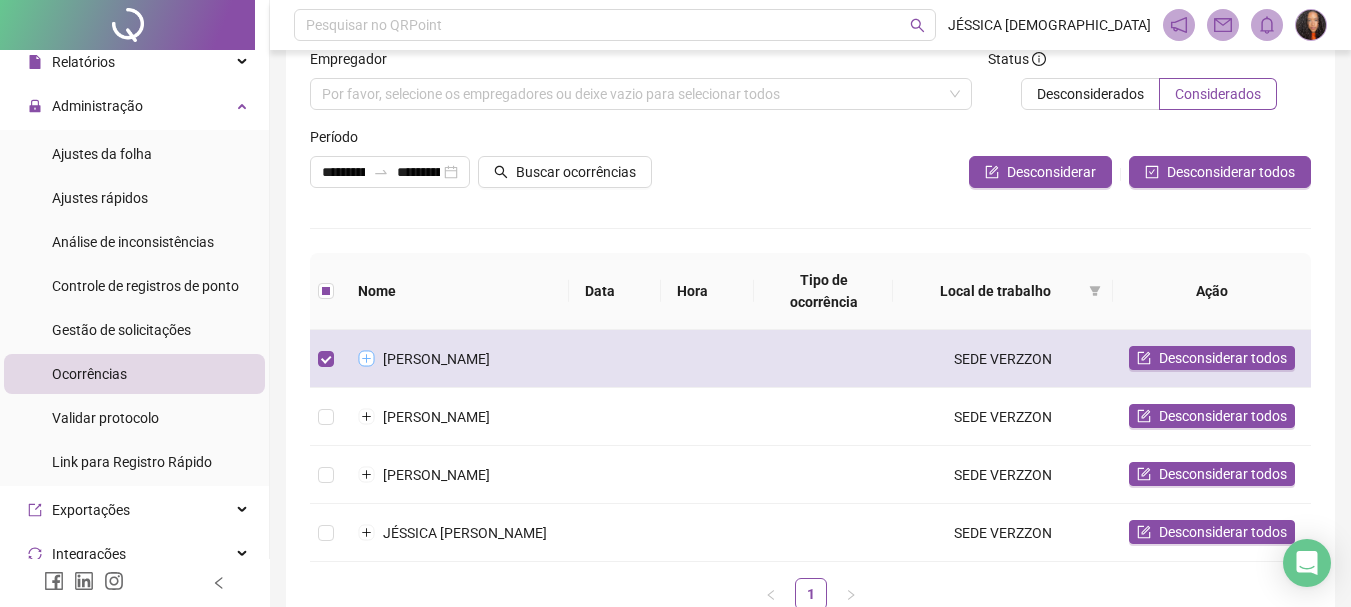 click at bounding box center (367, 359) 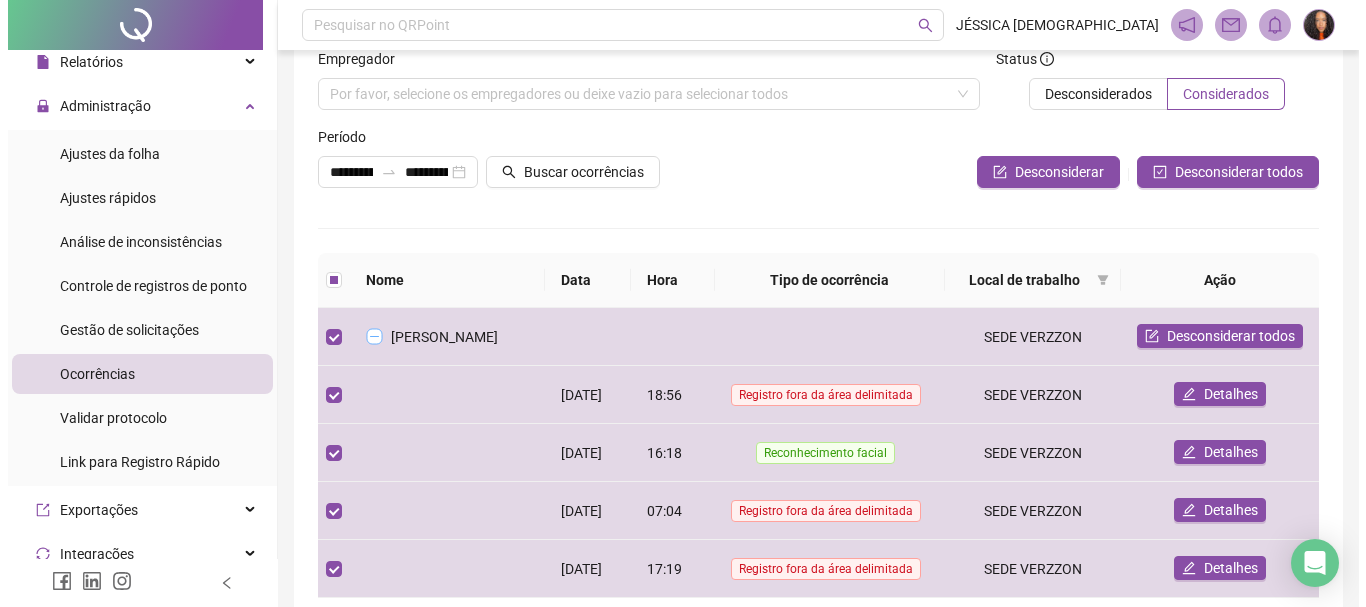 scroll, scrollTop: 142, scrollLeft: 0, axis: vertical 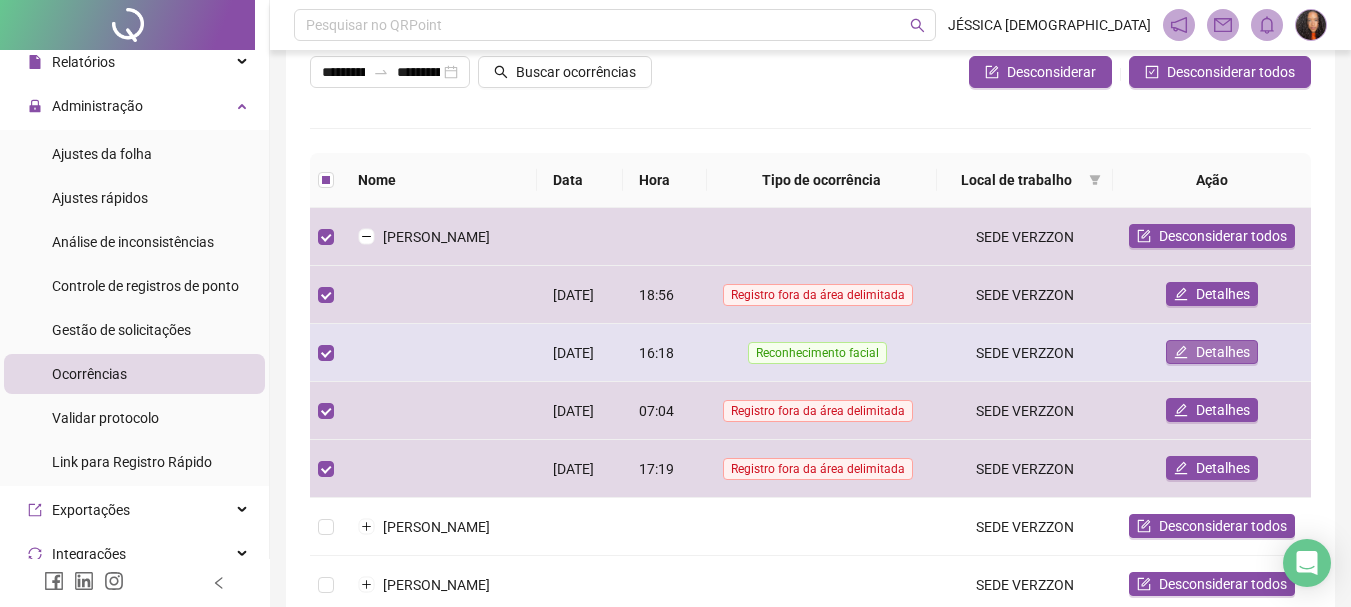 click on "Detalhes" at bounding box center [1223, 352] 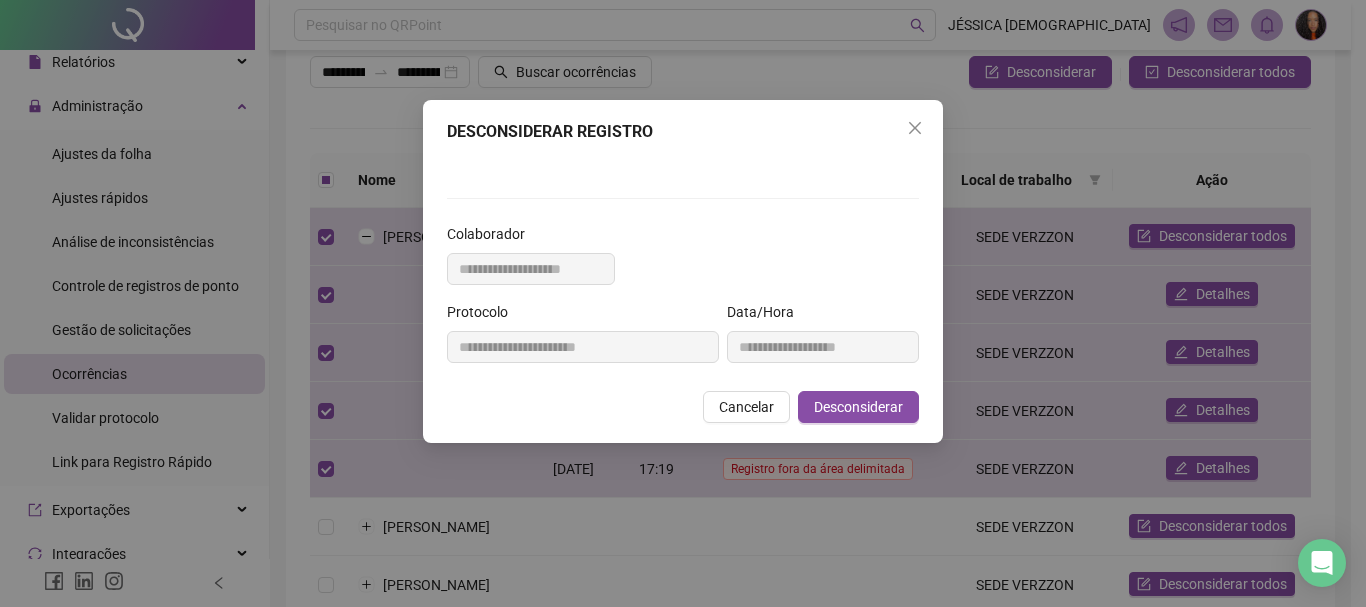 click at bounding box center (683, 164) 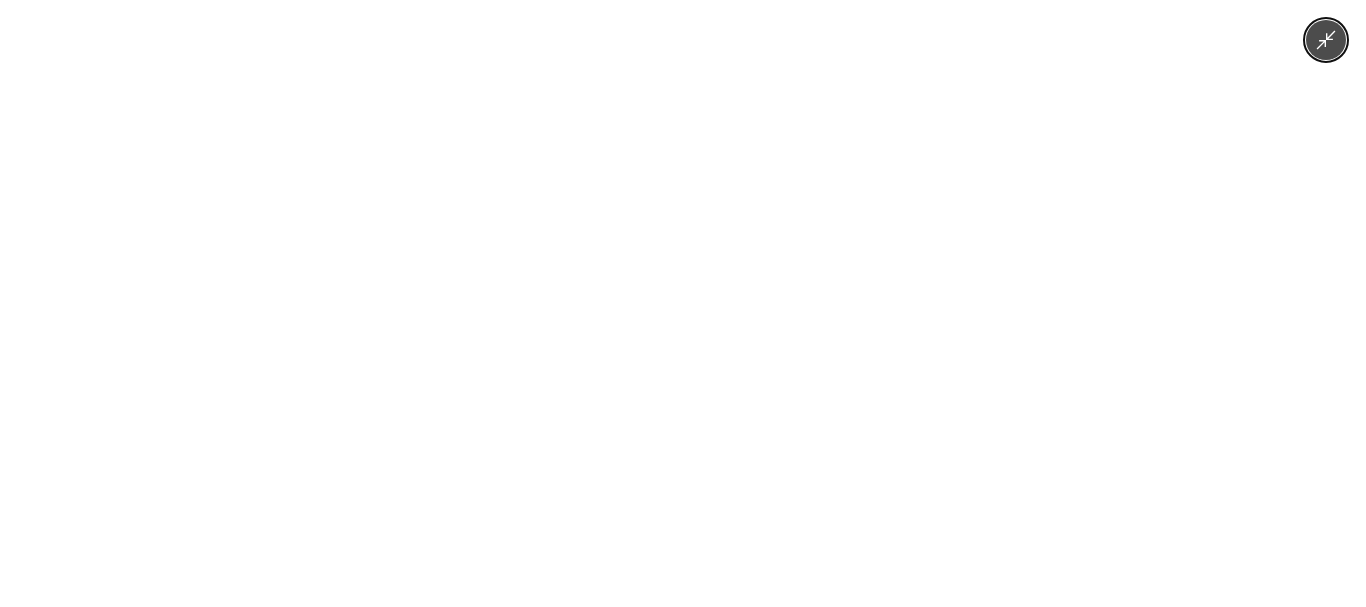 click at bounding box center (683, 303) 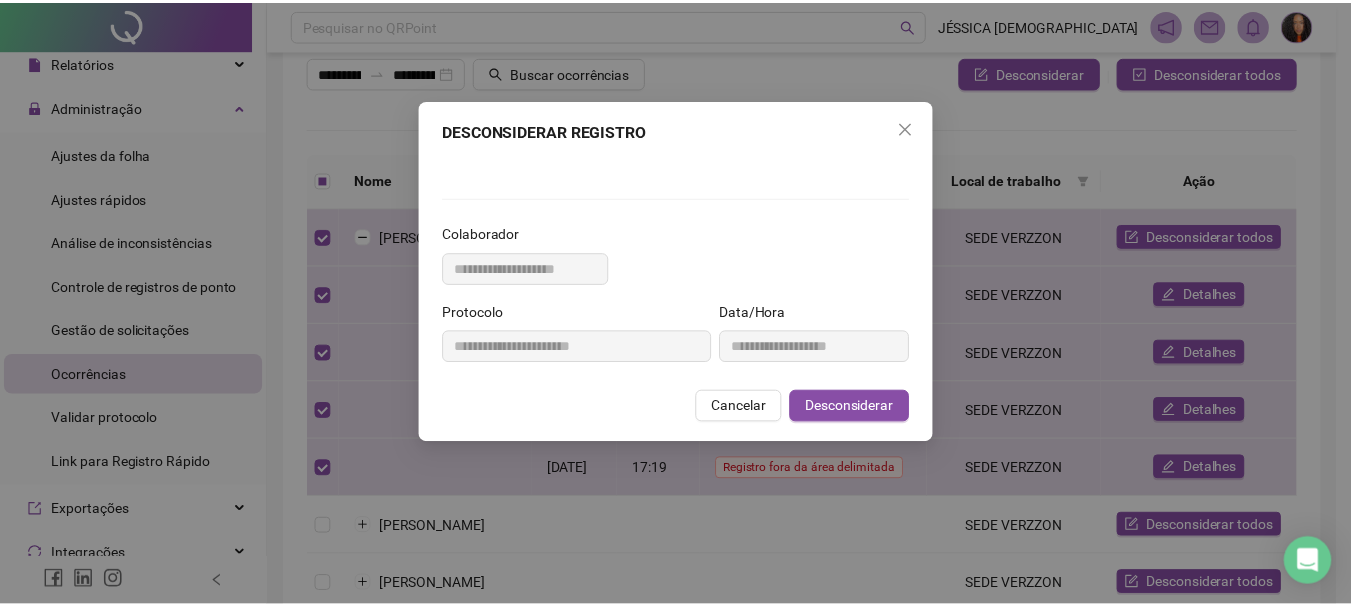 scroll, scrollTop: 0, scrollLeft: 0, axis: both 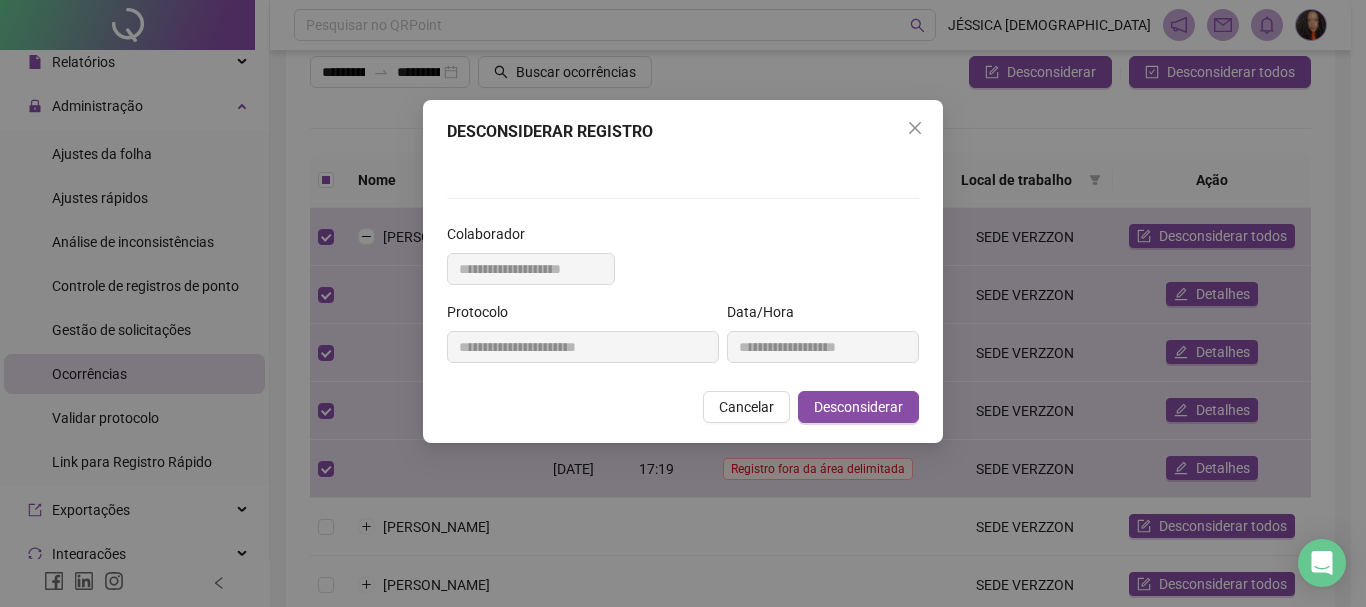 click on "**********" at bounding box center (683, 271) 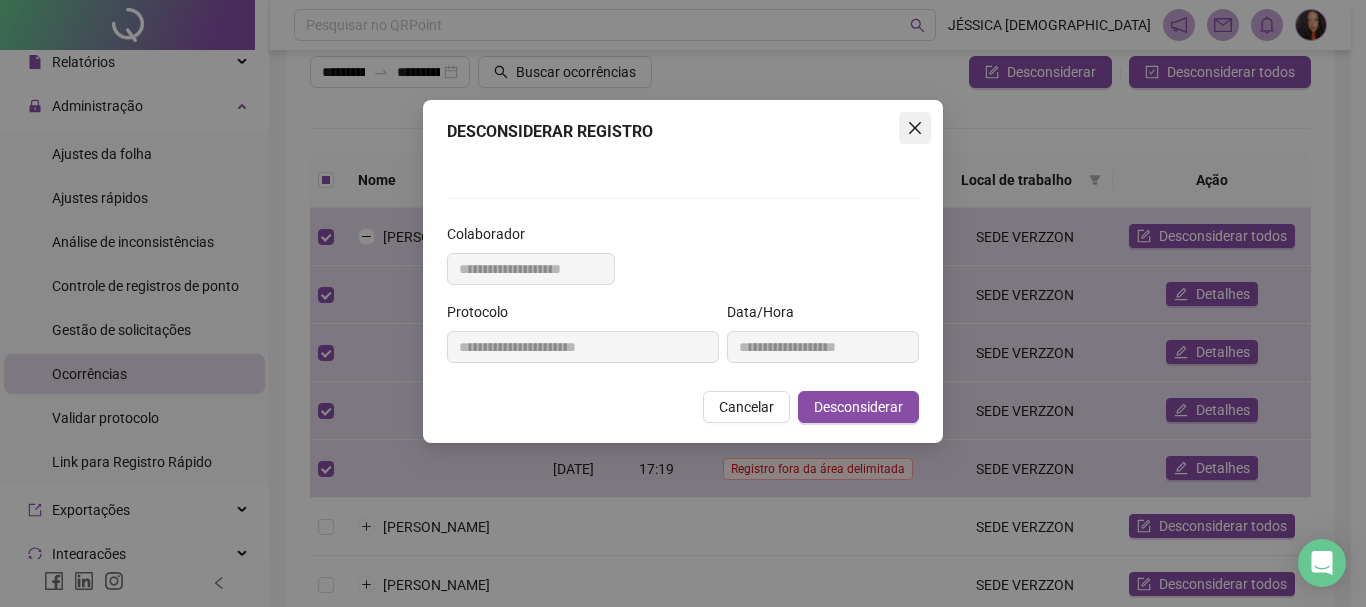 click 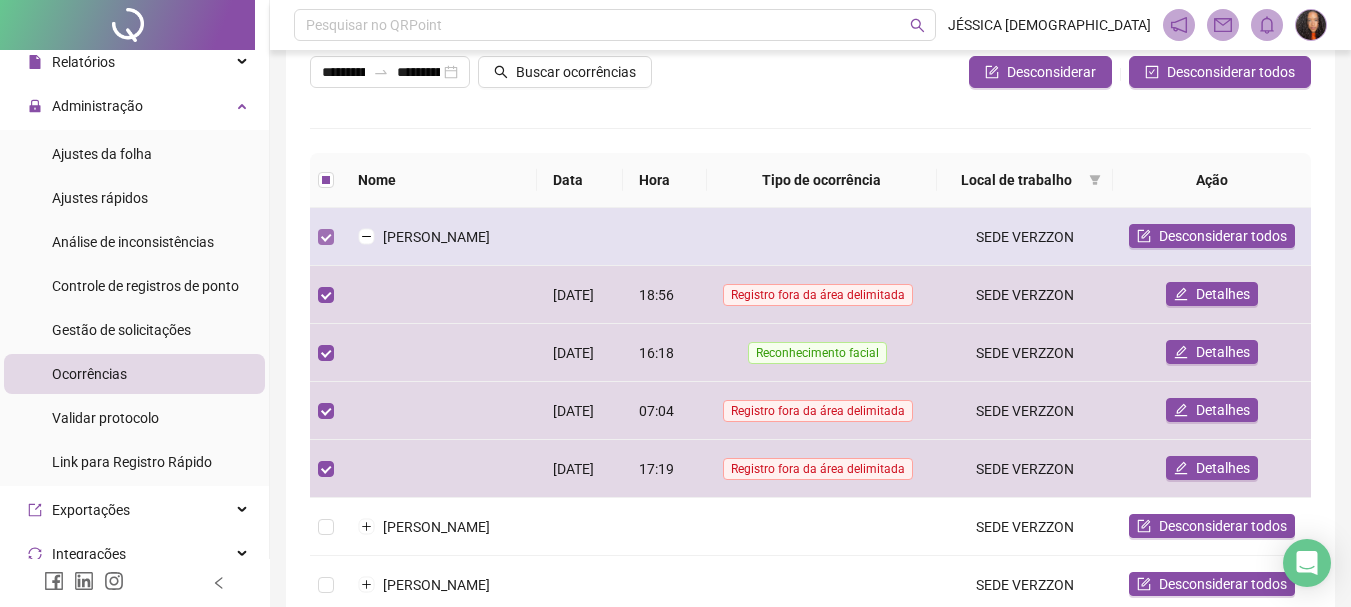 click at bounding box center (326, 237) 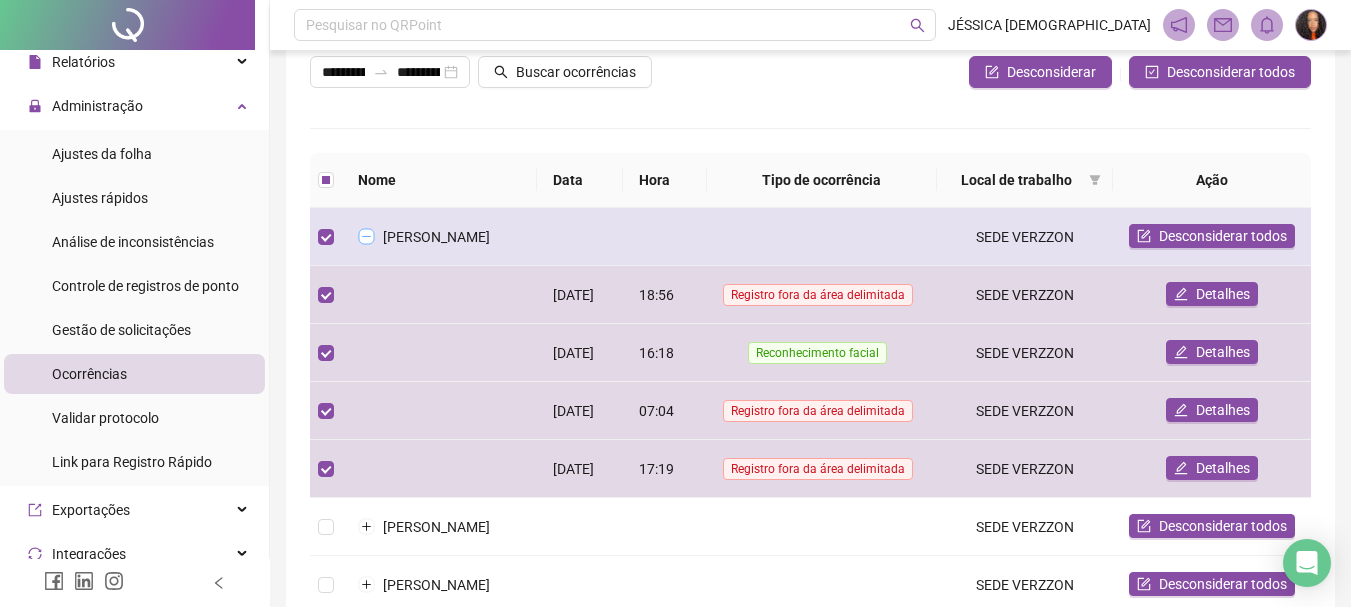 click at bounding box center (367, 237) 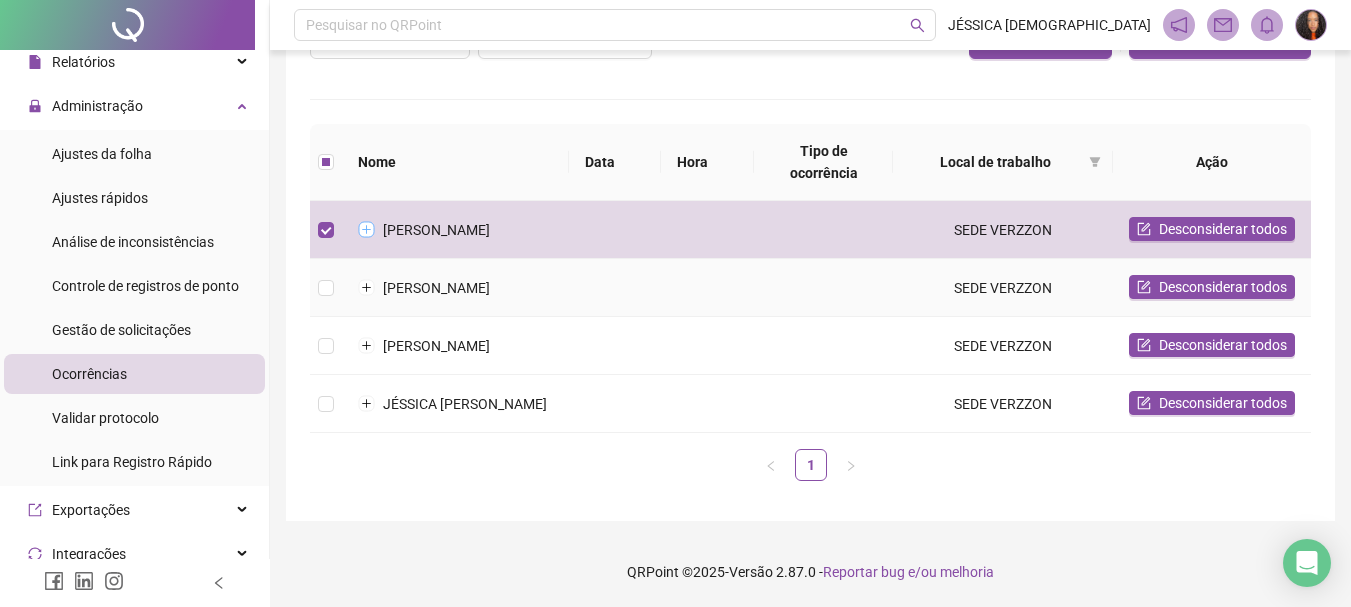 scroll, scrollTop: 209, scrollLeft: 0, axis: vertical 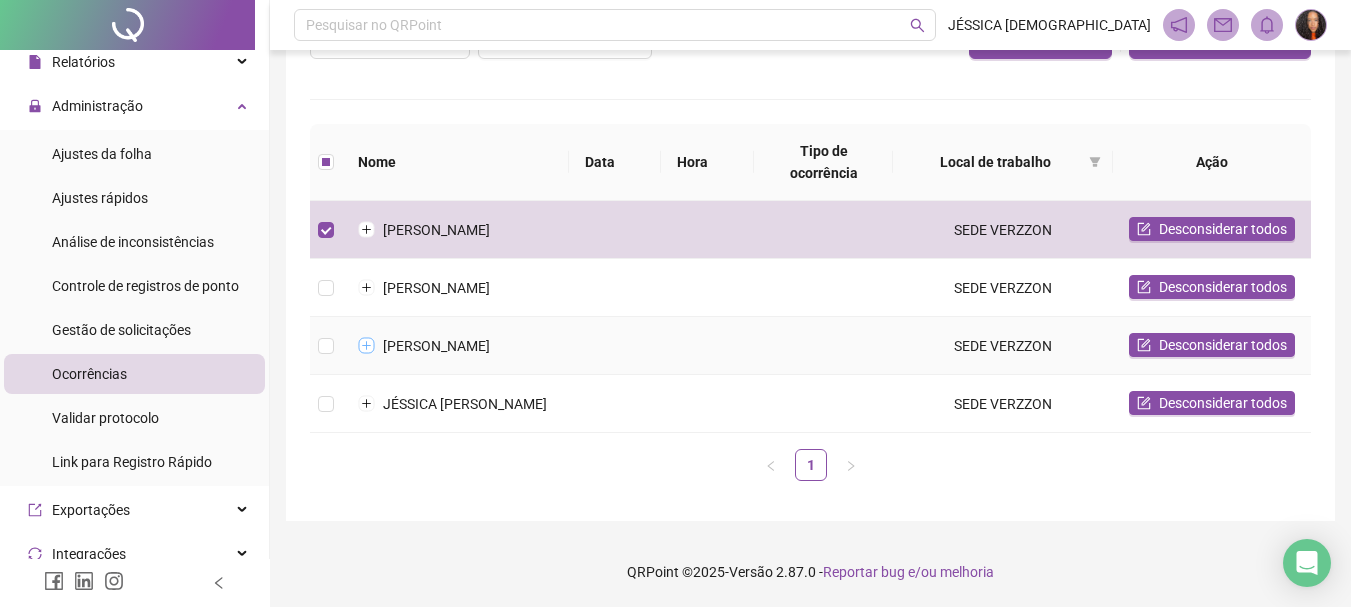 click at bounding box center (367, 346) 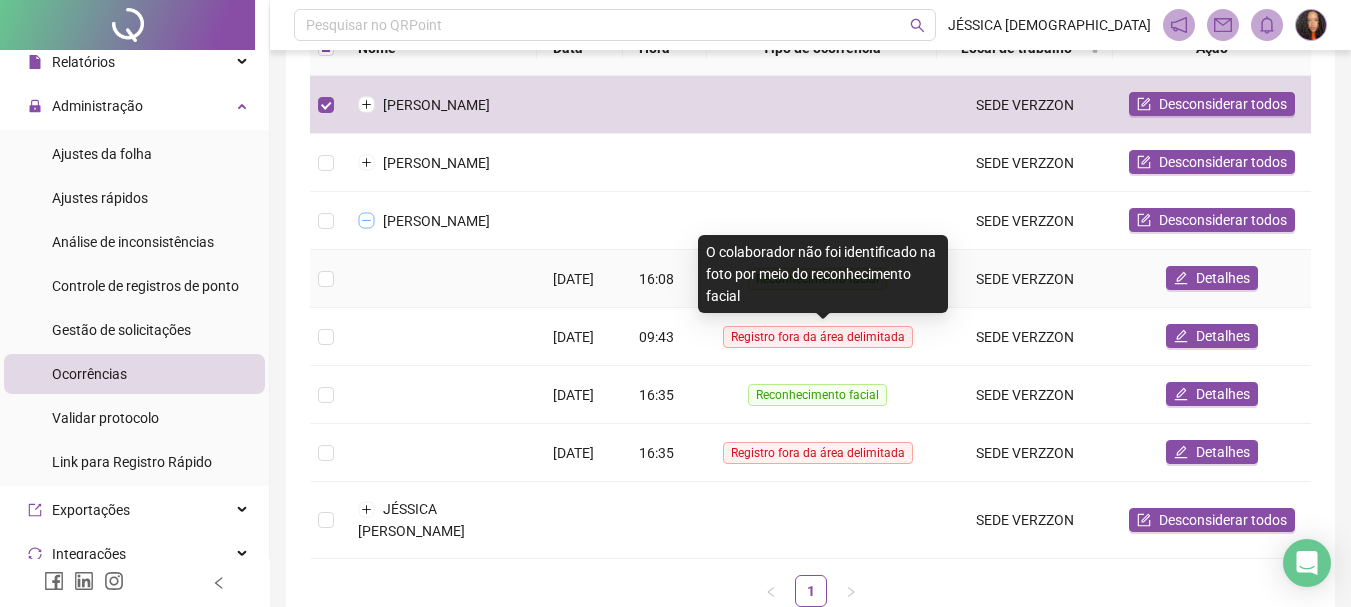 scroll, scrollTop: 309, scrollLeft: 0, axis: vertical 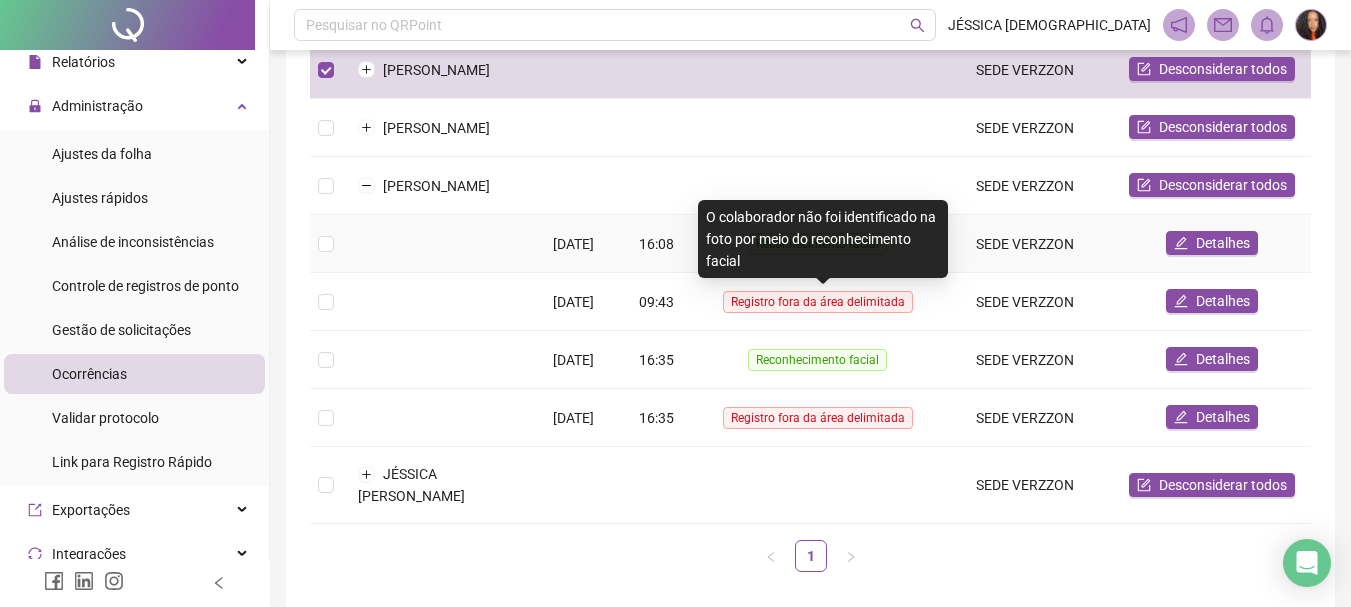 click on "Reconhecimento facial" at bounding box center [817, 244] 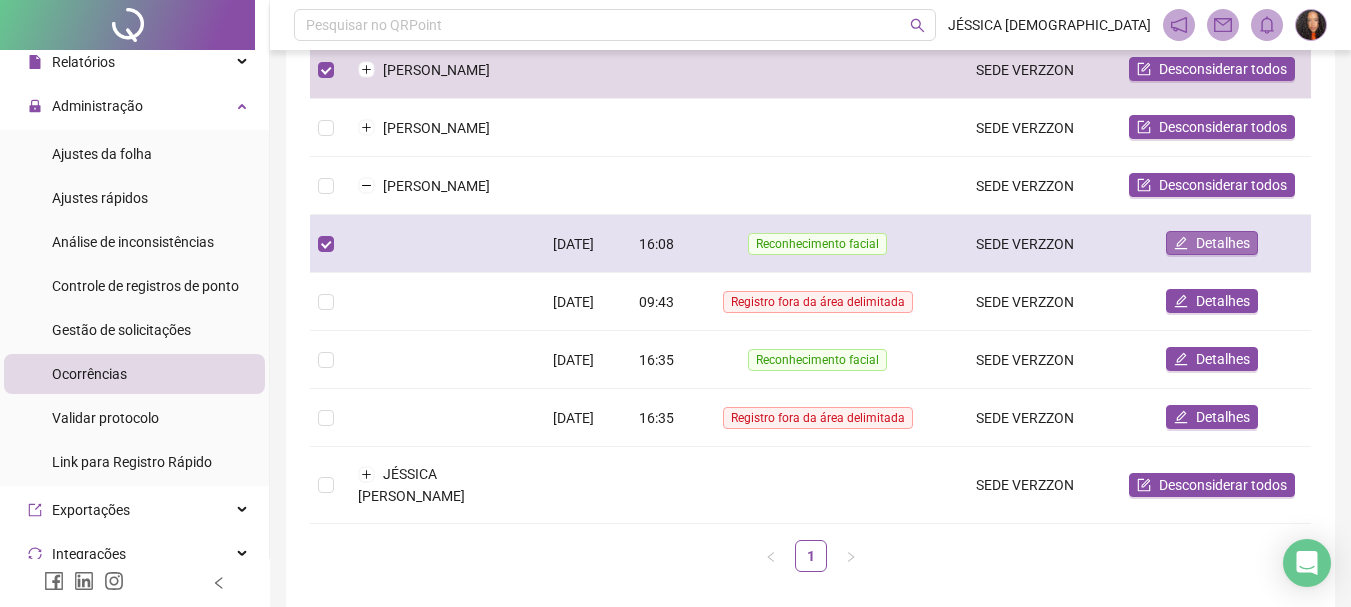 click 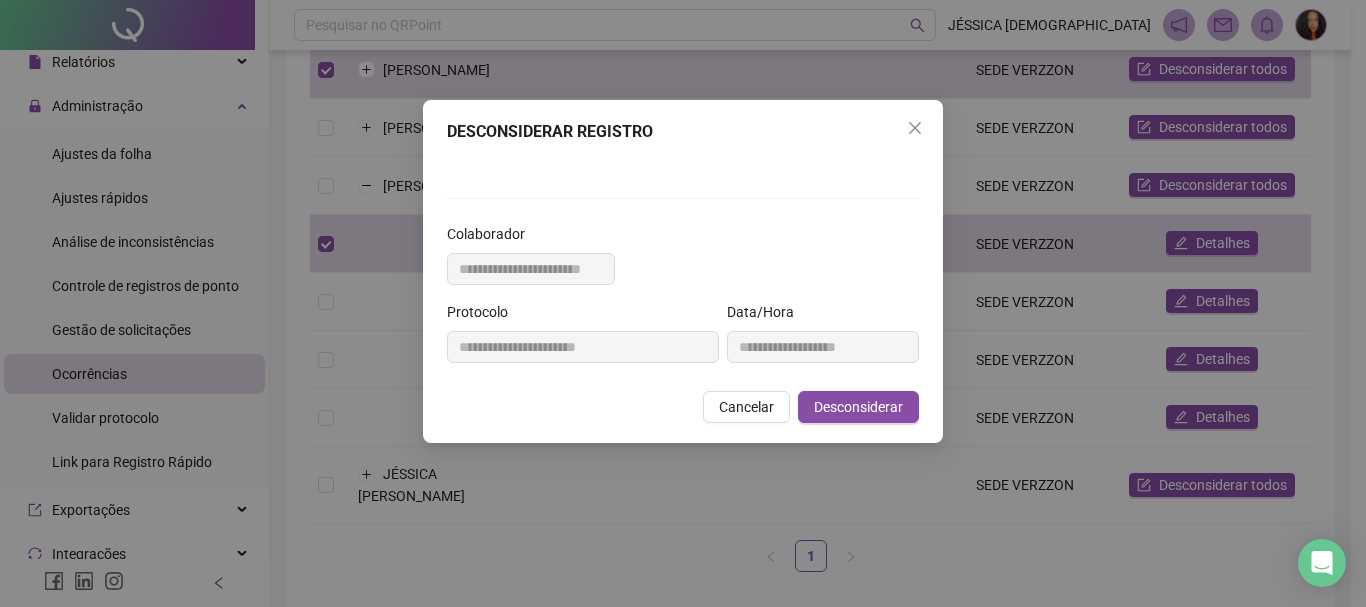 click 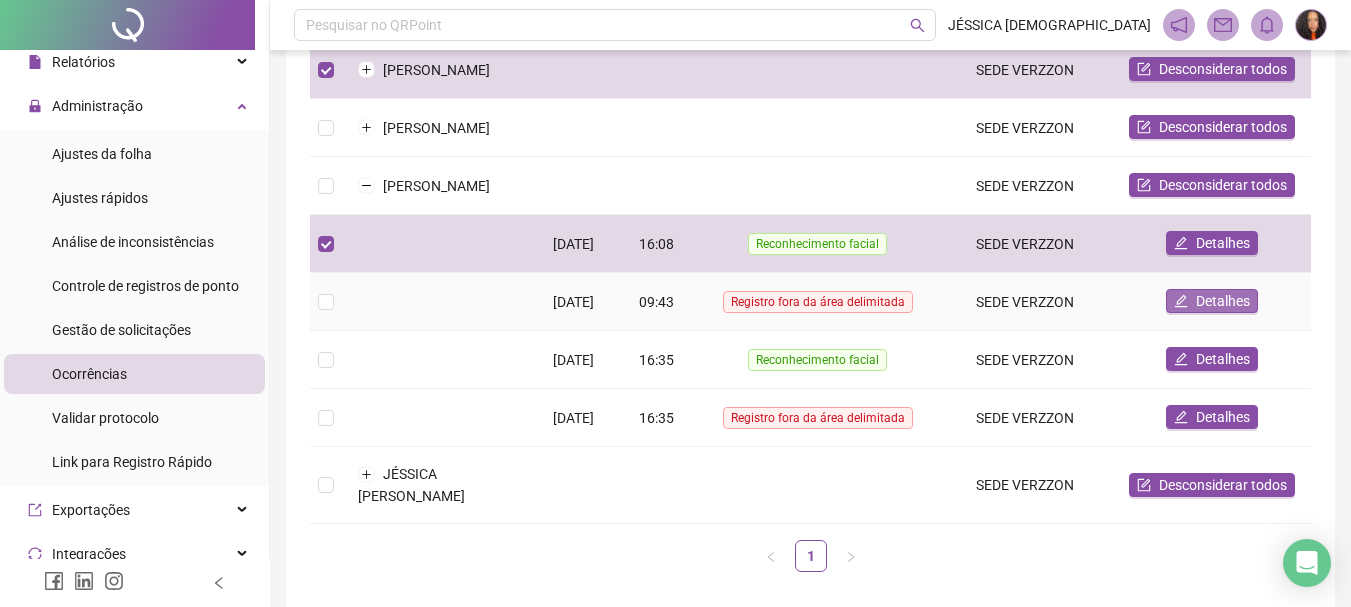click on "Detalhes" at bounding box center (1223, 301) 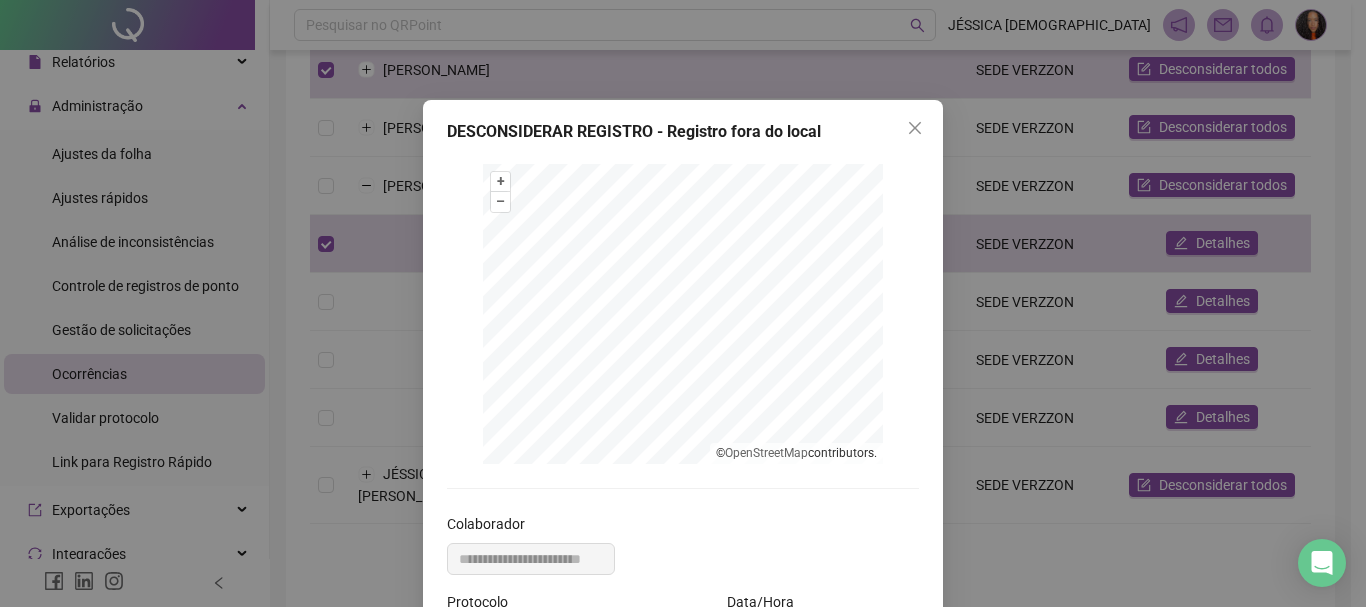 click 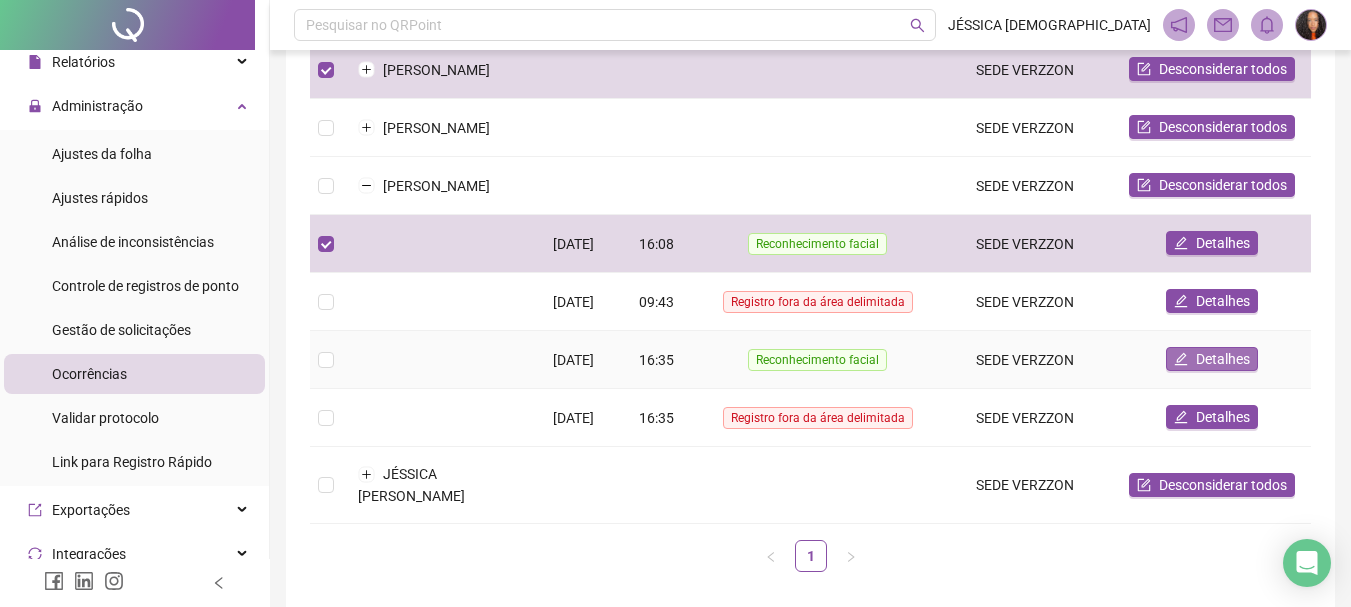 click on "Detalhes" at bounding box center (1223, 359) 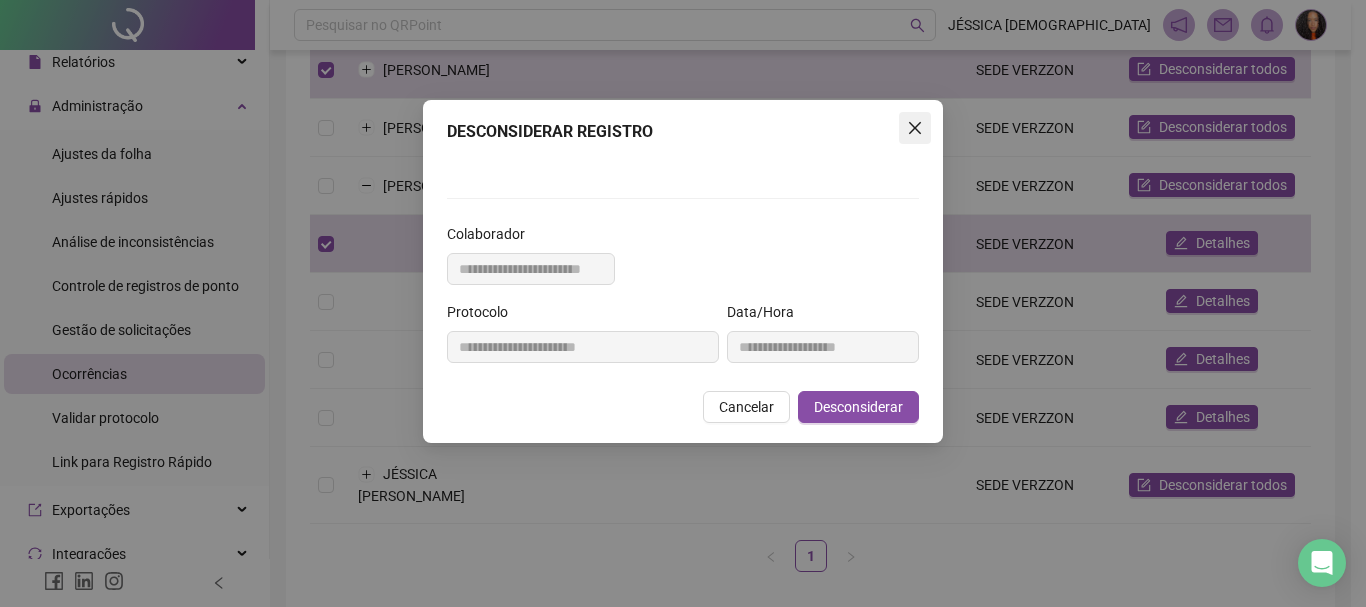 click 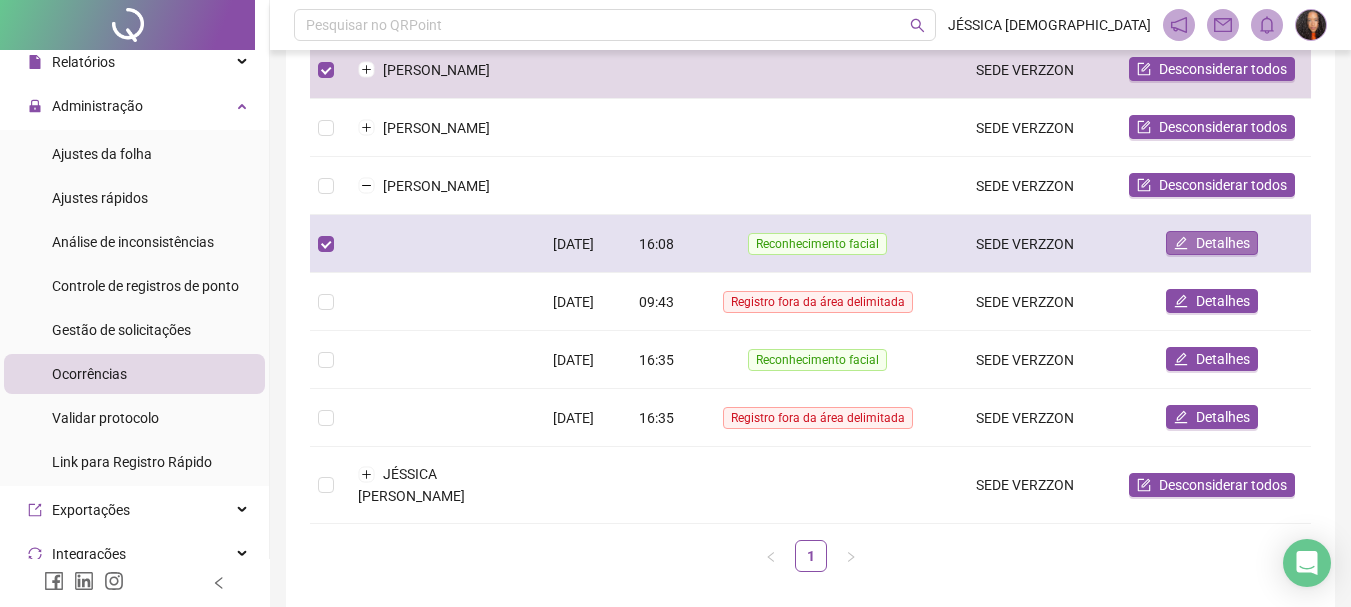 click on "Detalhes" at bounding box center (1223, 243) 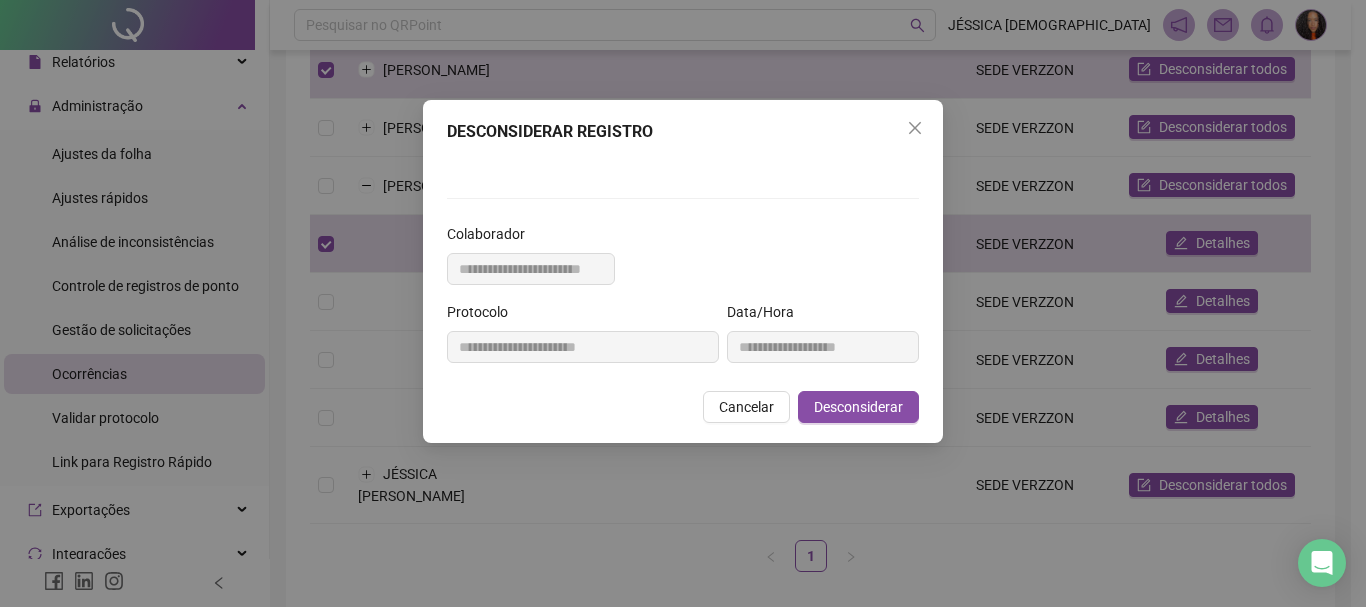 click at bounding box center [683, 164] 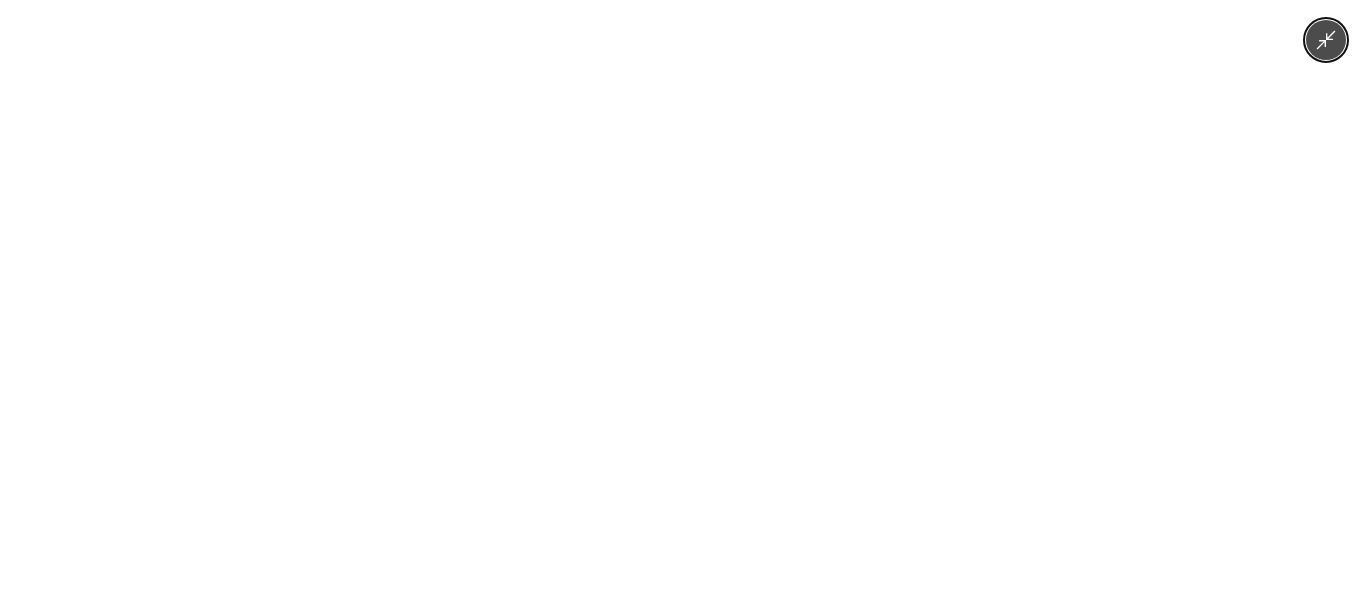 click at bounding box center [683, 303] 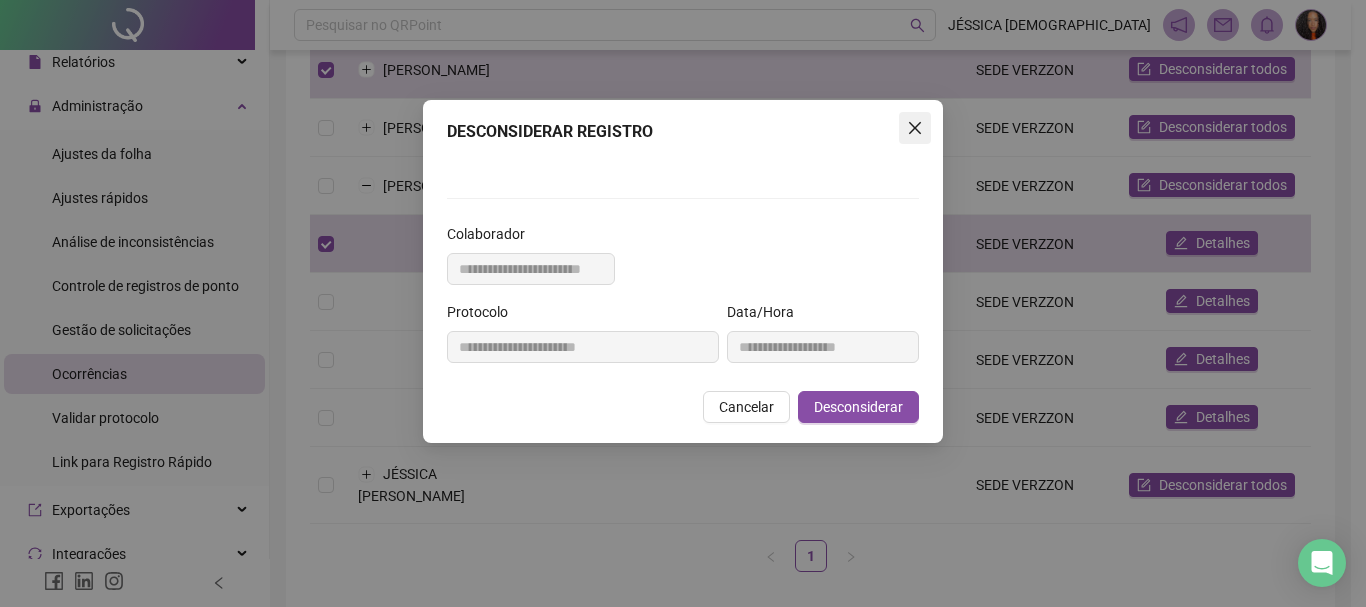 click 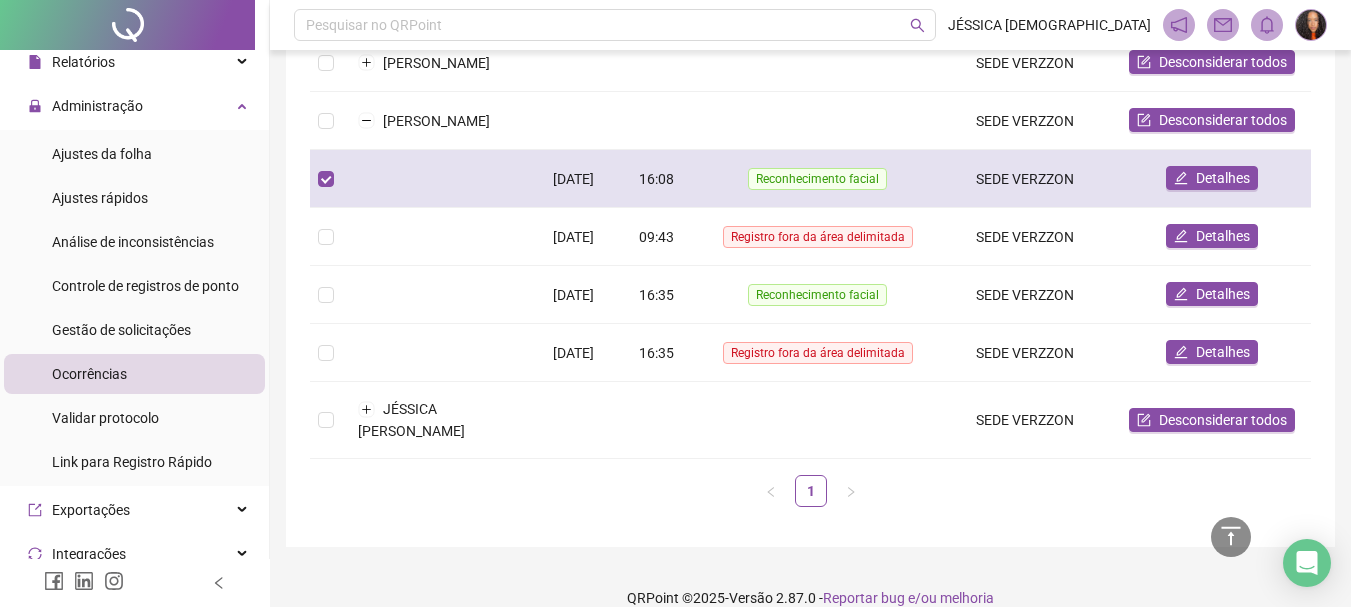 scroll, scrollTop: 409, scrollLeft: 0, axis: vertical 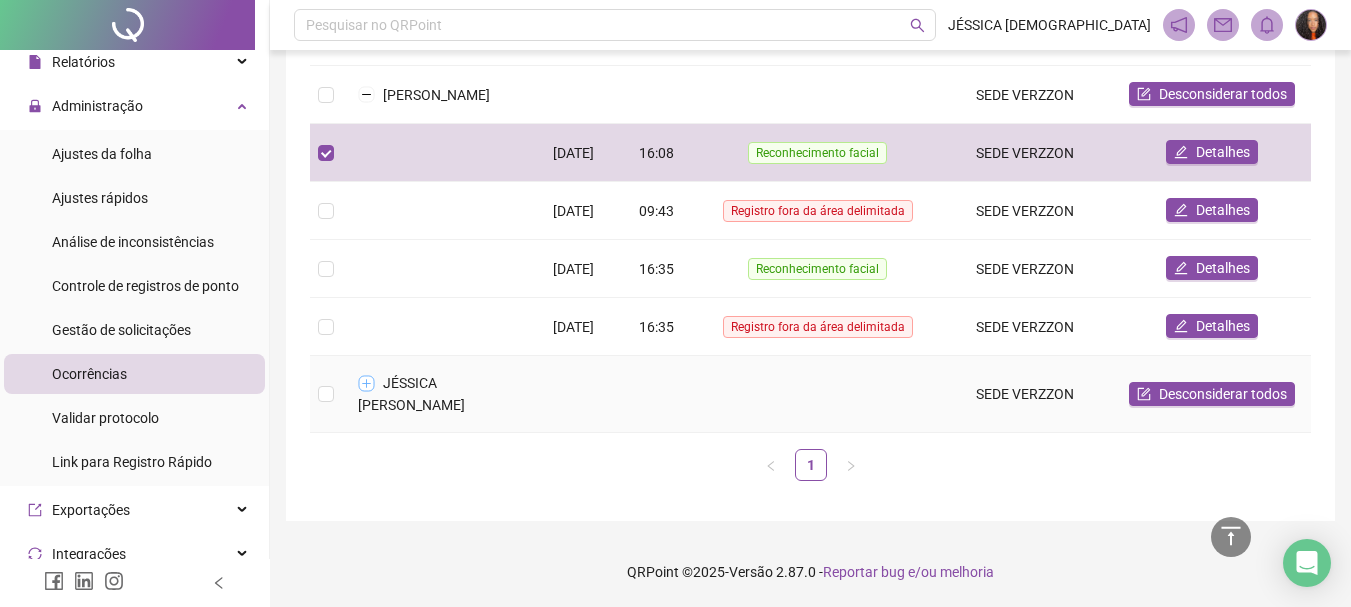click at bounding box center [367, 383] 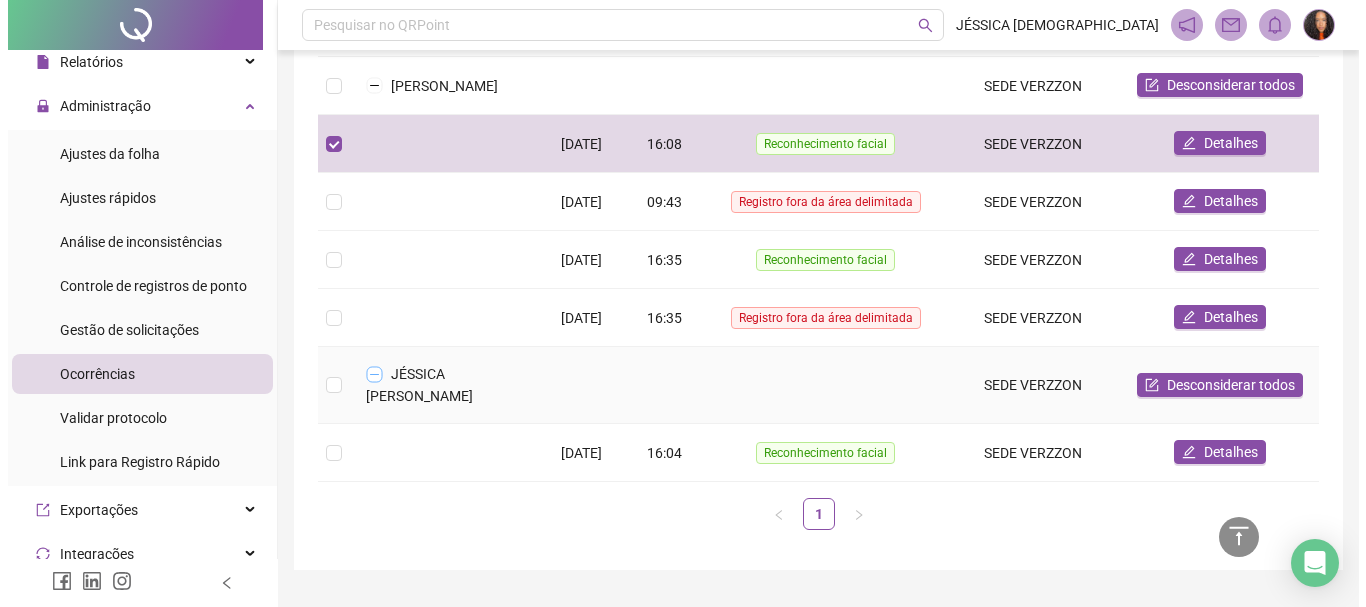 scroll, scrollTop: 509, scrollLeft: 0, axis: vertical 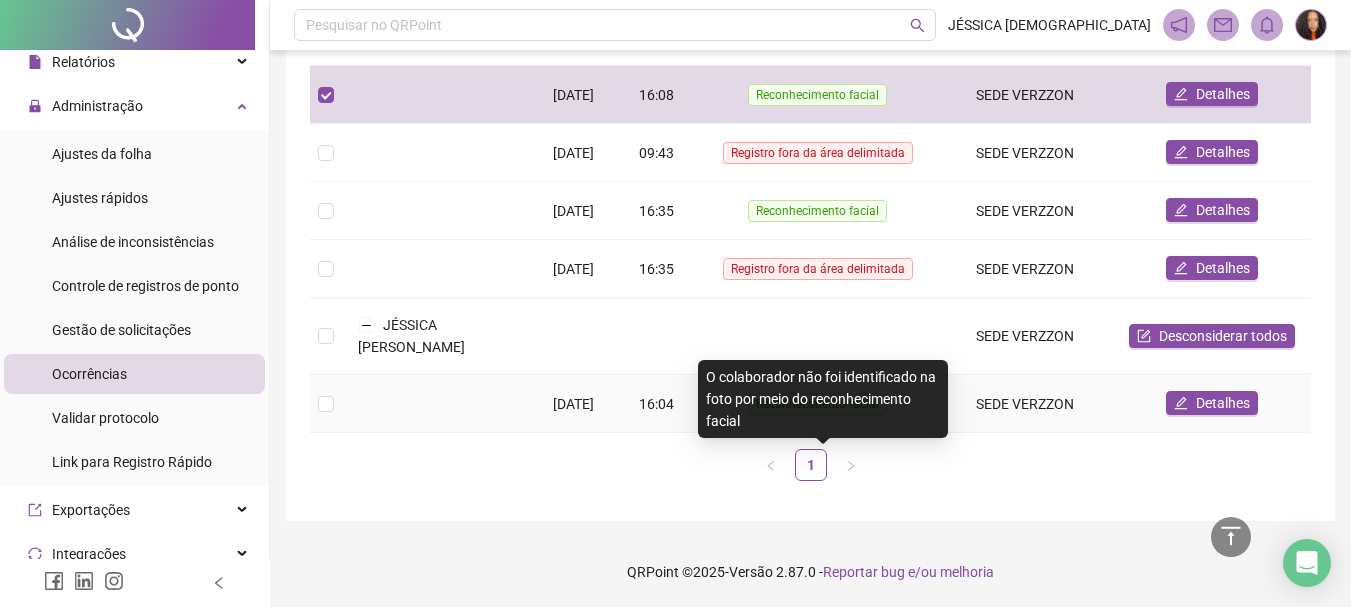 click on "Reconhecimento facial" at bounding box center (817, 404) 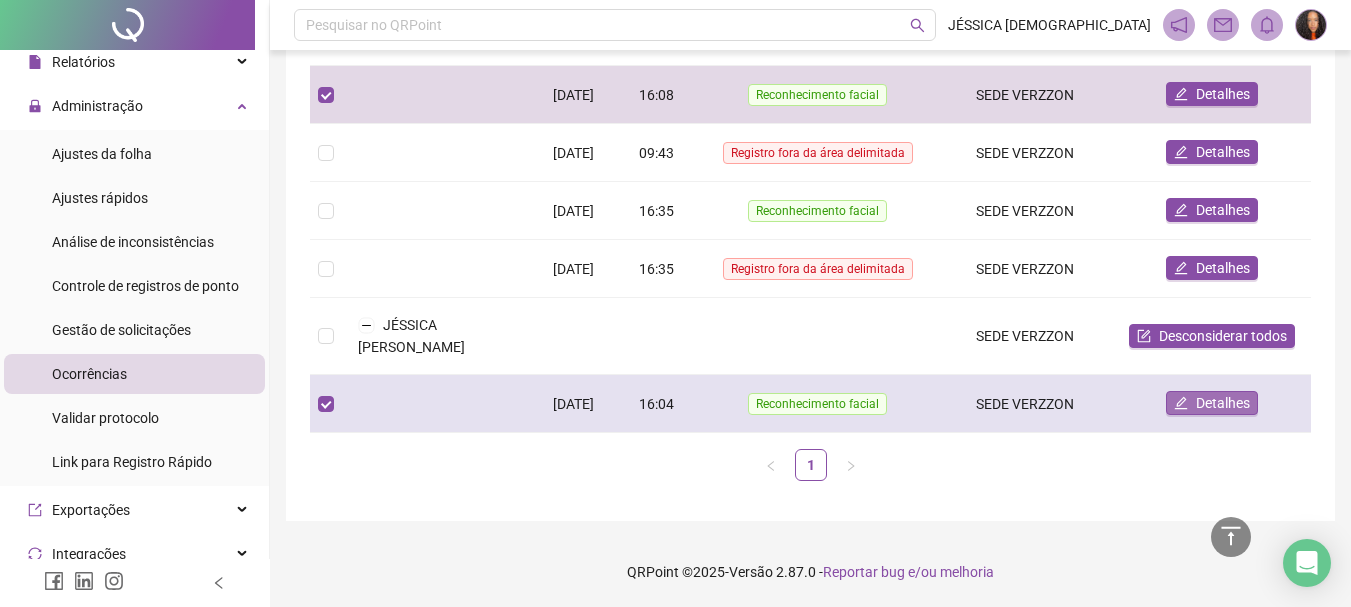 click 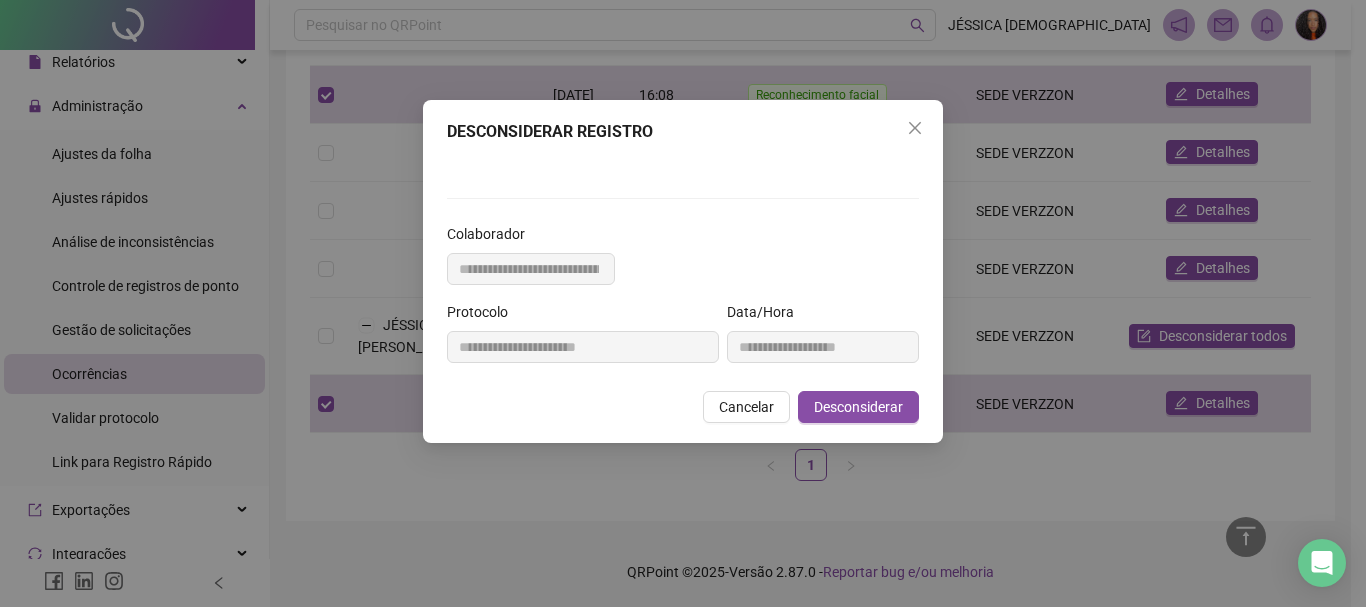 click at bounding box center (683, 164) 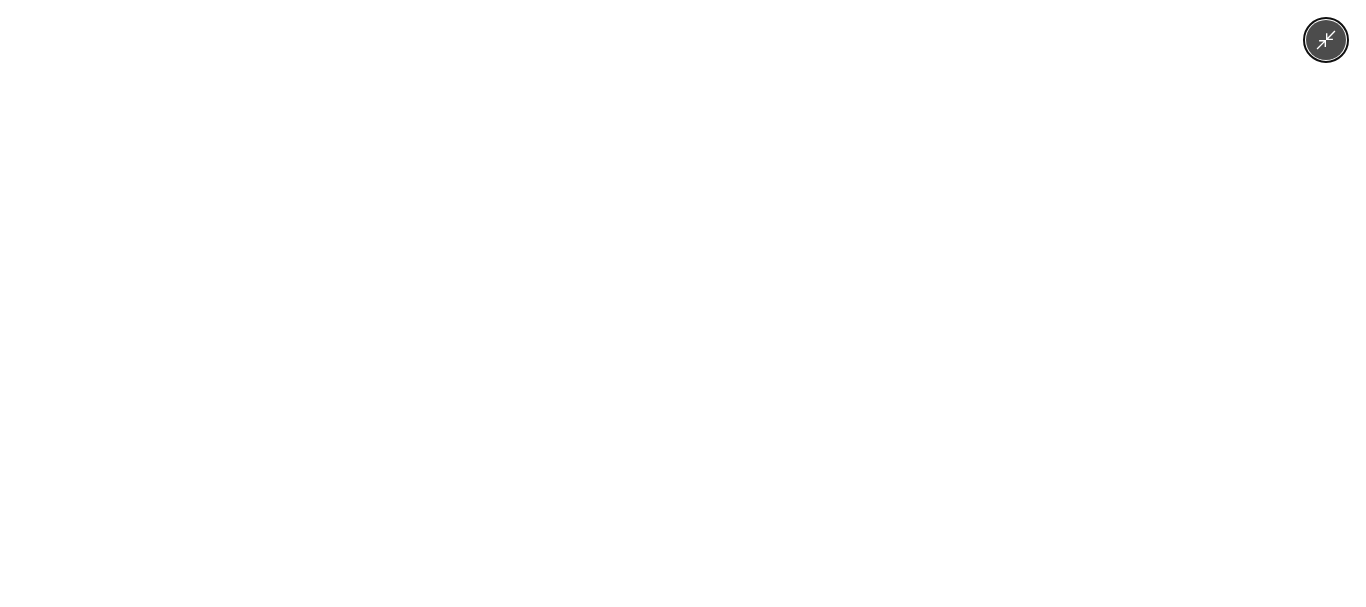 click at bounding box center [683, 303] 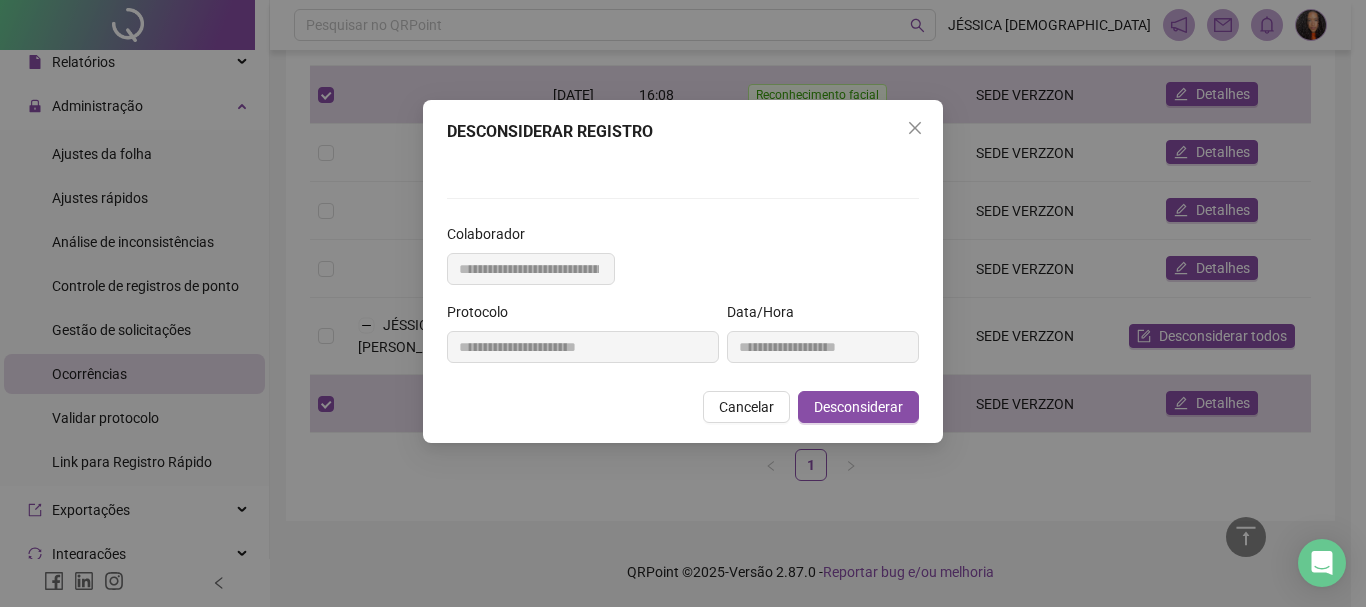 scroll, scrollTop: 88, scrollLeft: 0, axis: vertical 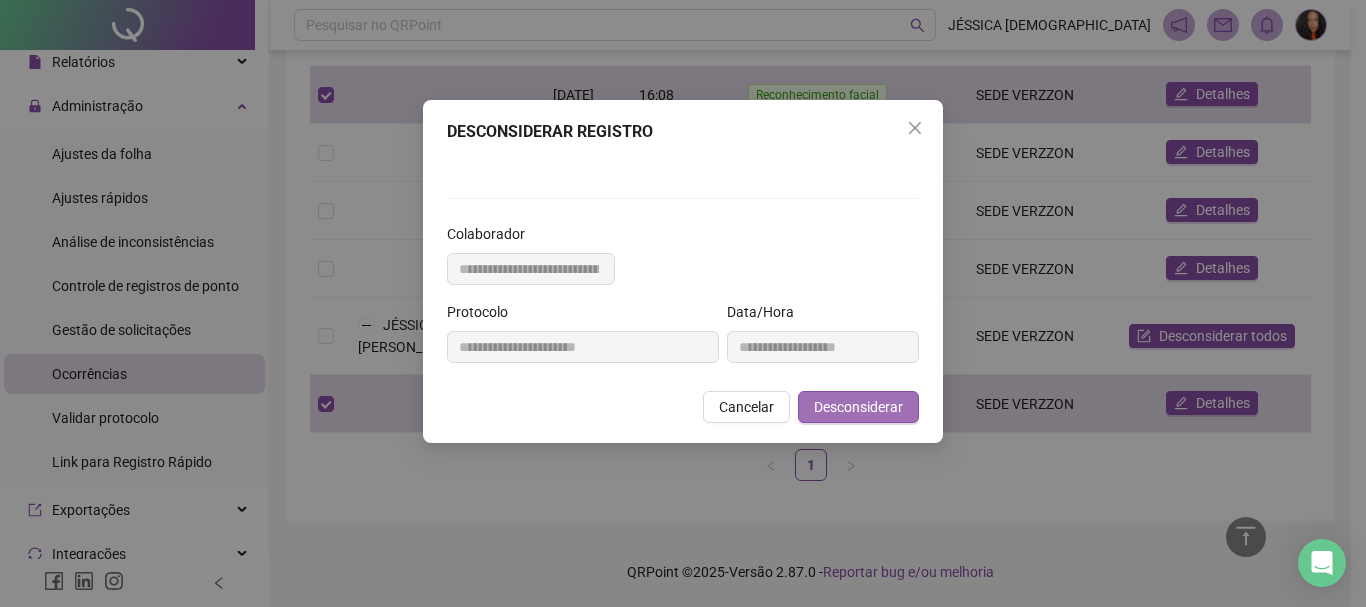 click on "Desconsiderar" at bounding box center [858, 407] 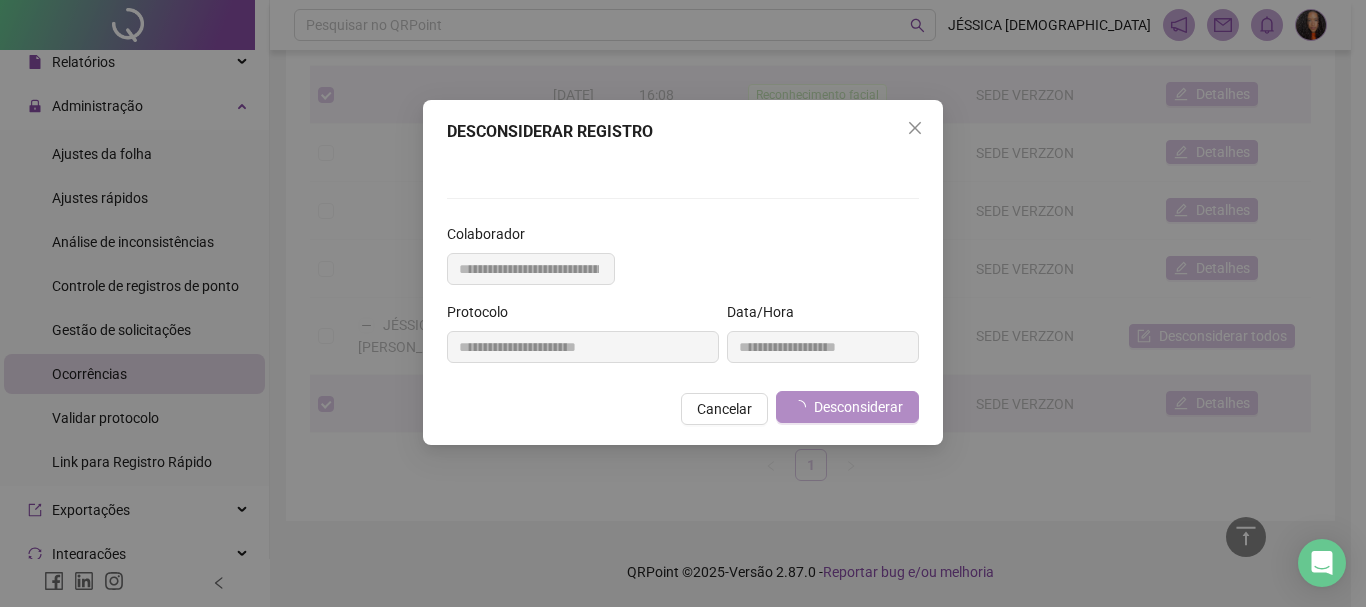 scroll, scrollTop: 42, scrollLeft: 0, axis: vertical 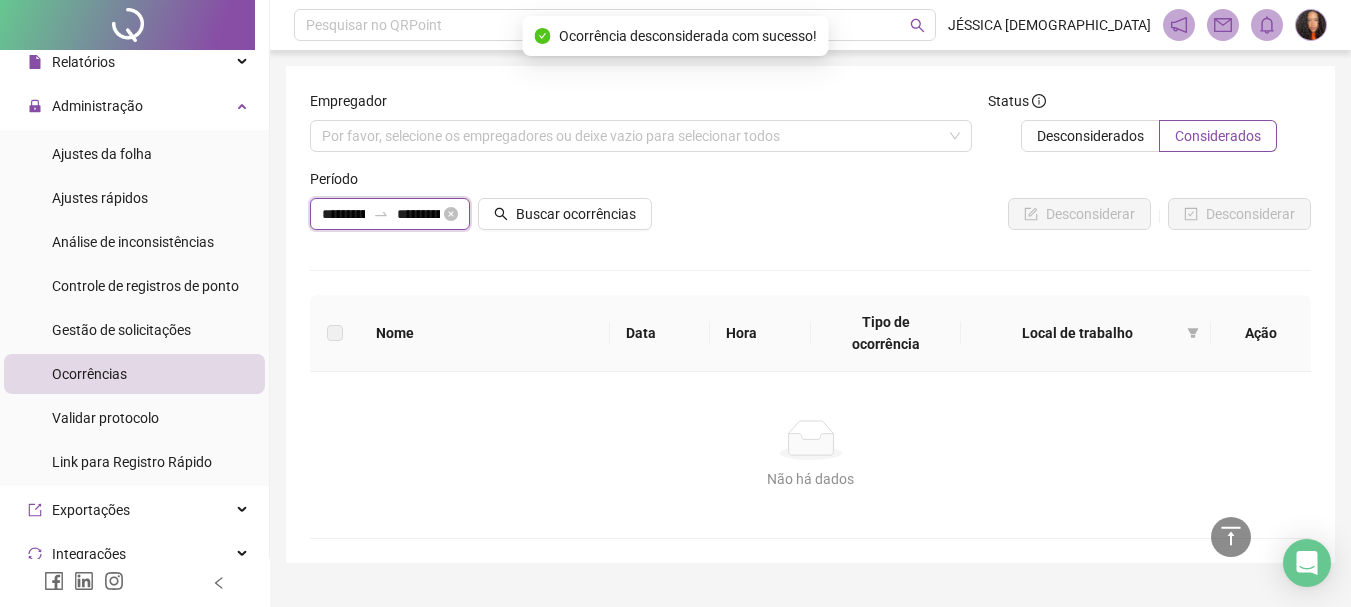 click on "**********" at bounding box center [343, 214] 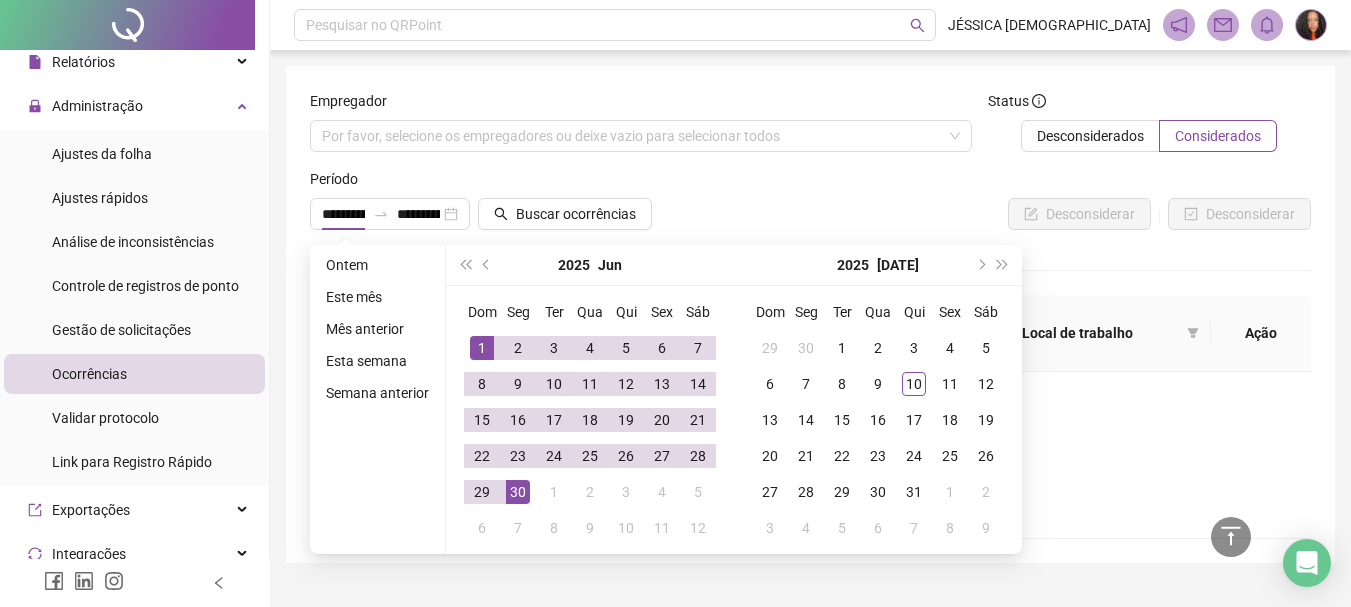 click on "Desconsiderar  Desconsiderar" at bounding box center (978, 214) 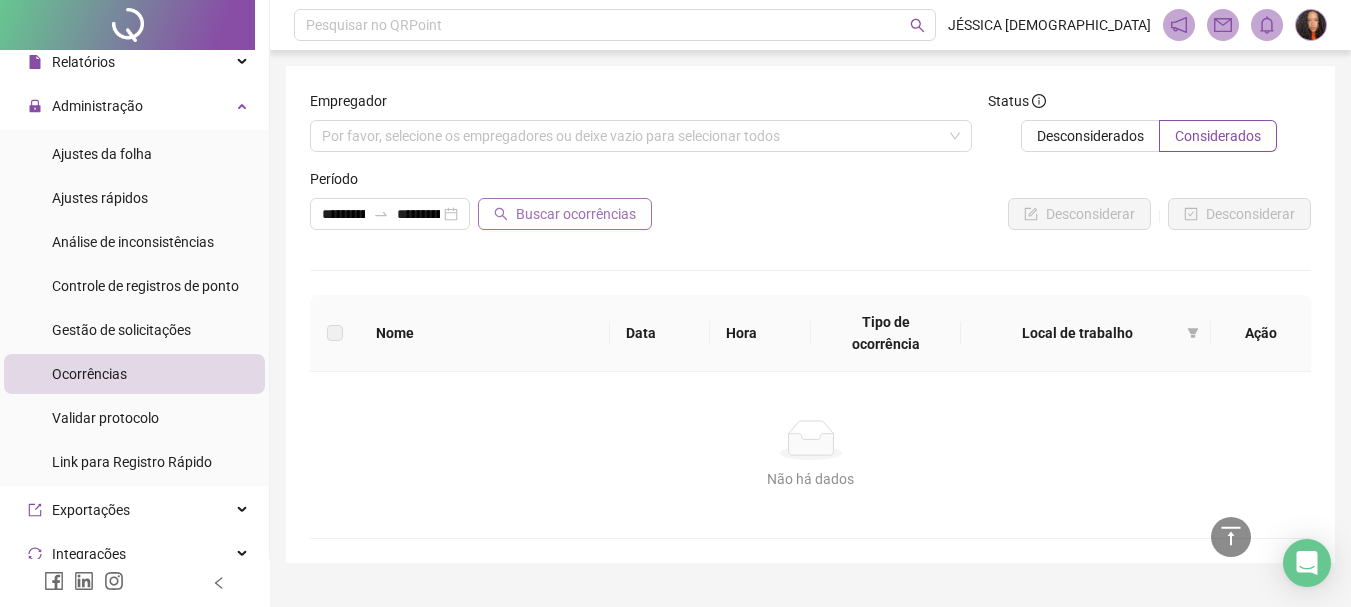 click on "Buscar ocorrências" at bounding box center (576, 214) 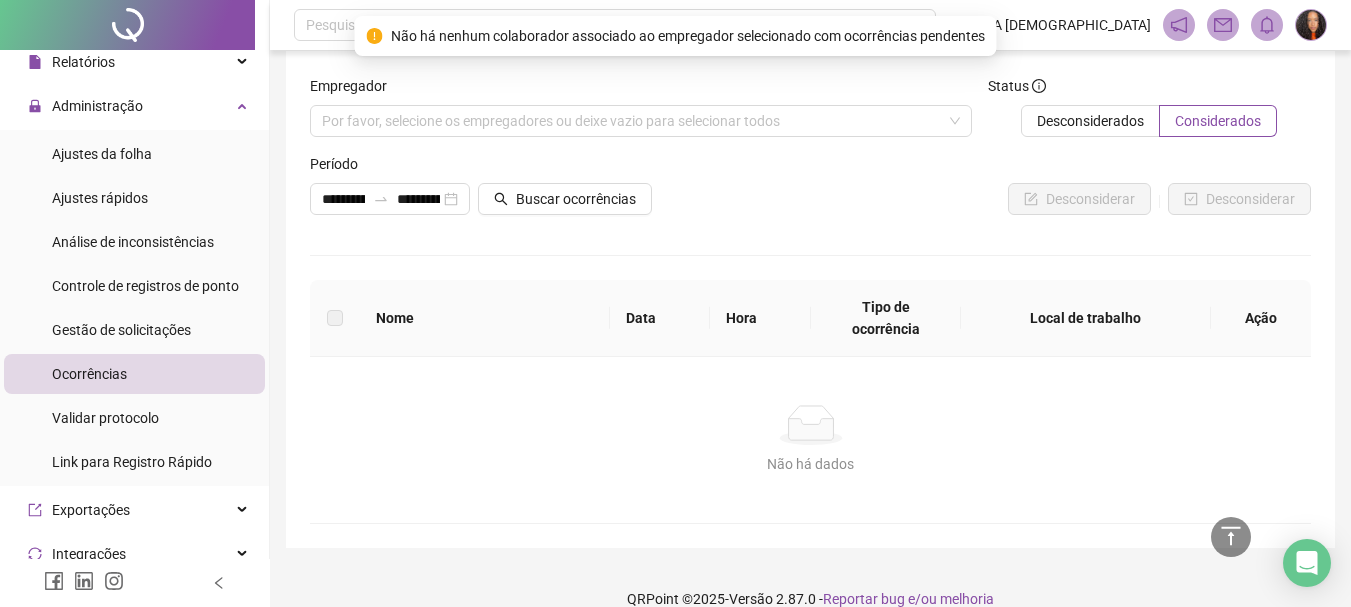 scroll, scrollTop: 0, scrollLeft: 0, axis: both 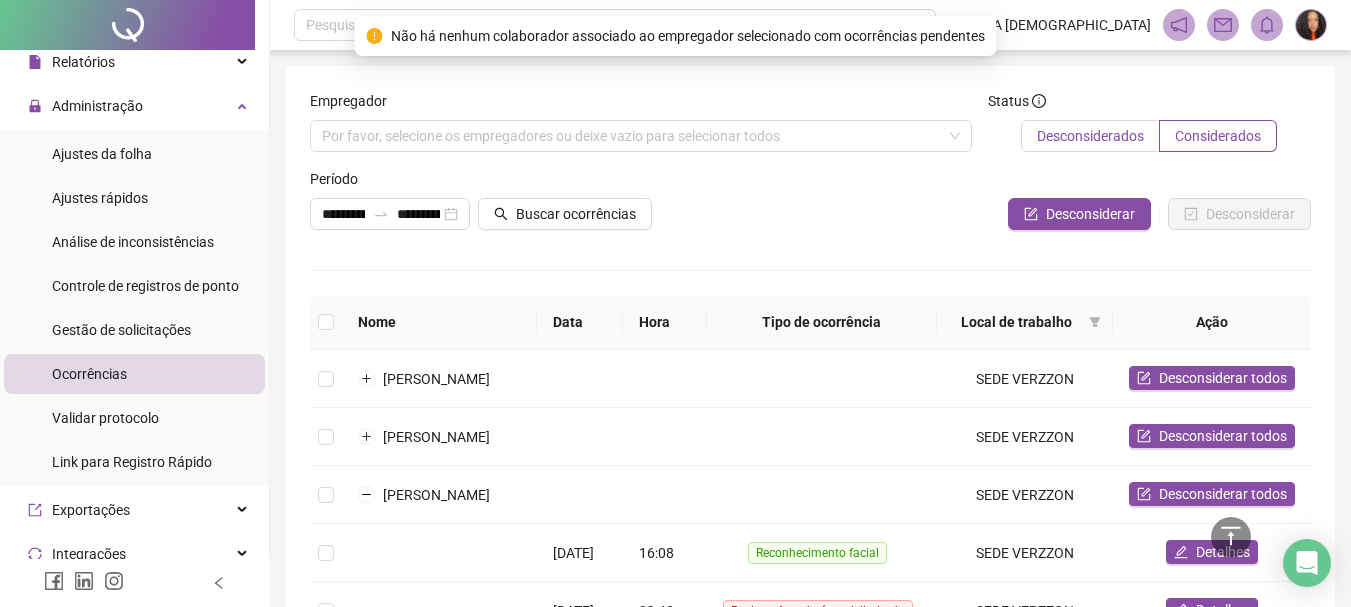 click on "Desconsiderados" at bounding box center (1090, 136) 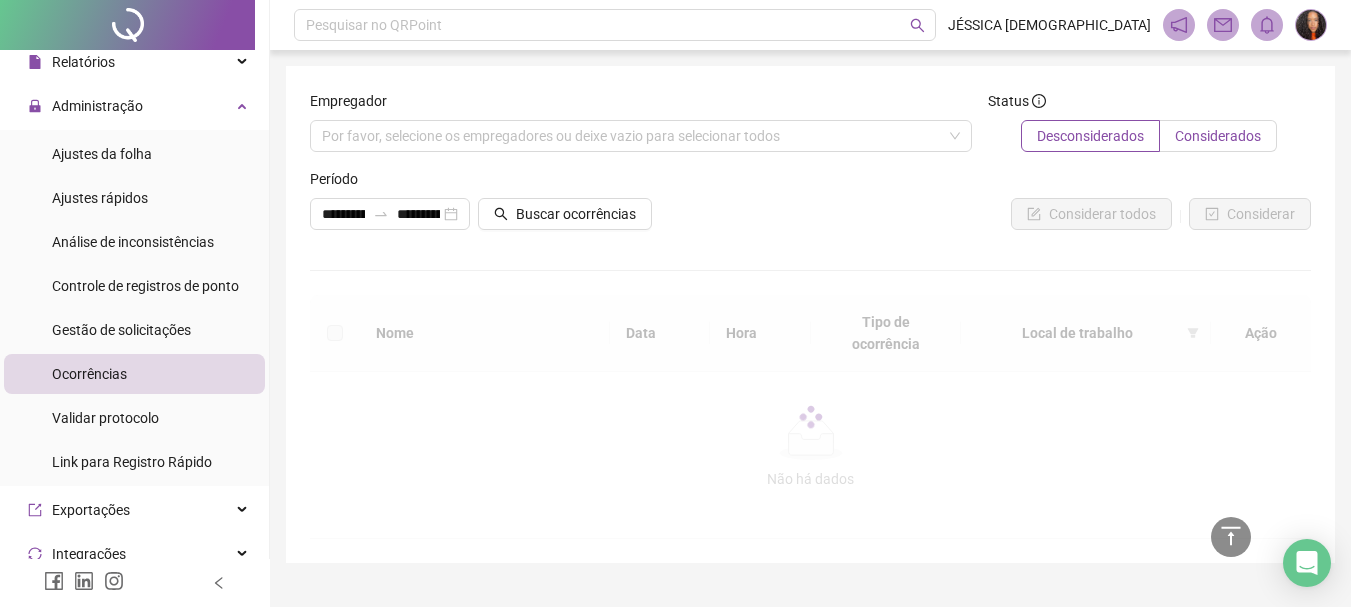 click on "Considerados" at bounding box center [1218, 136] 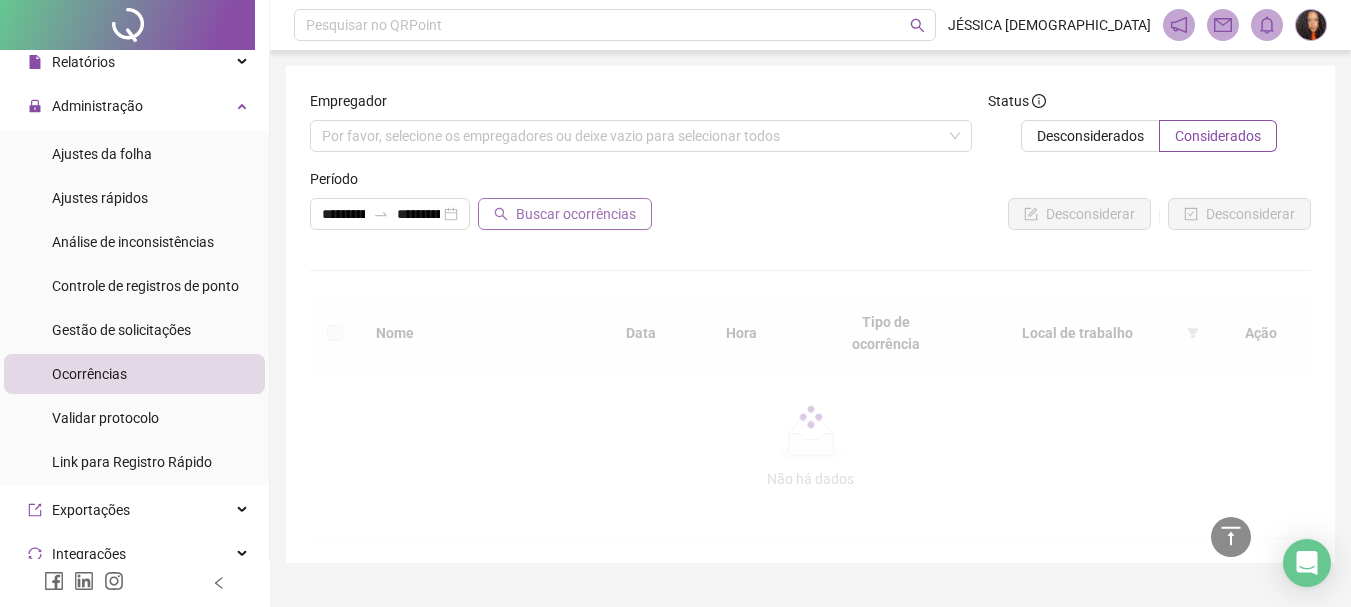 click on "Buscar ocorrências" at bounding box center [565, 214] 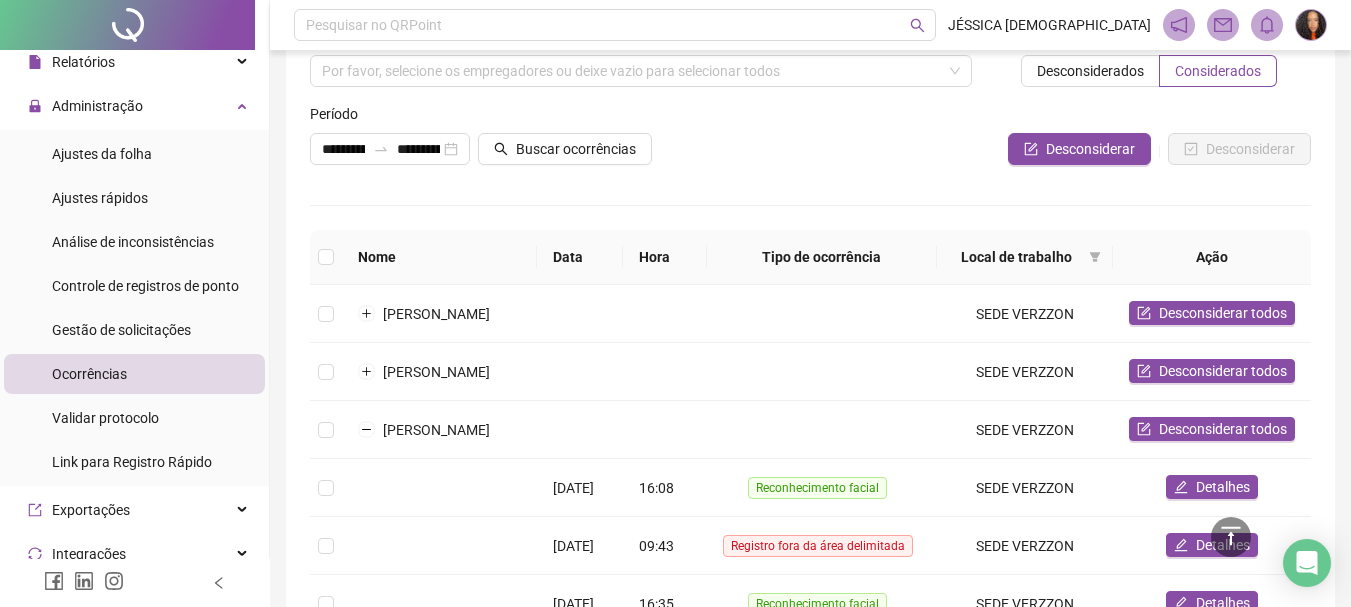 scroll, scrollTop: 100, scrollLeft: 0, axis: vertical 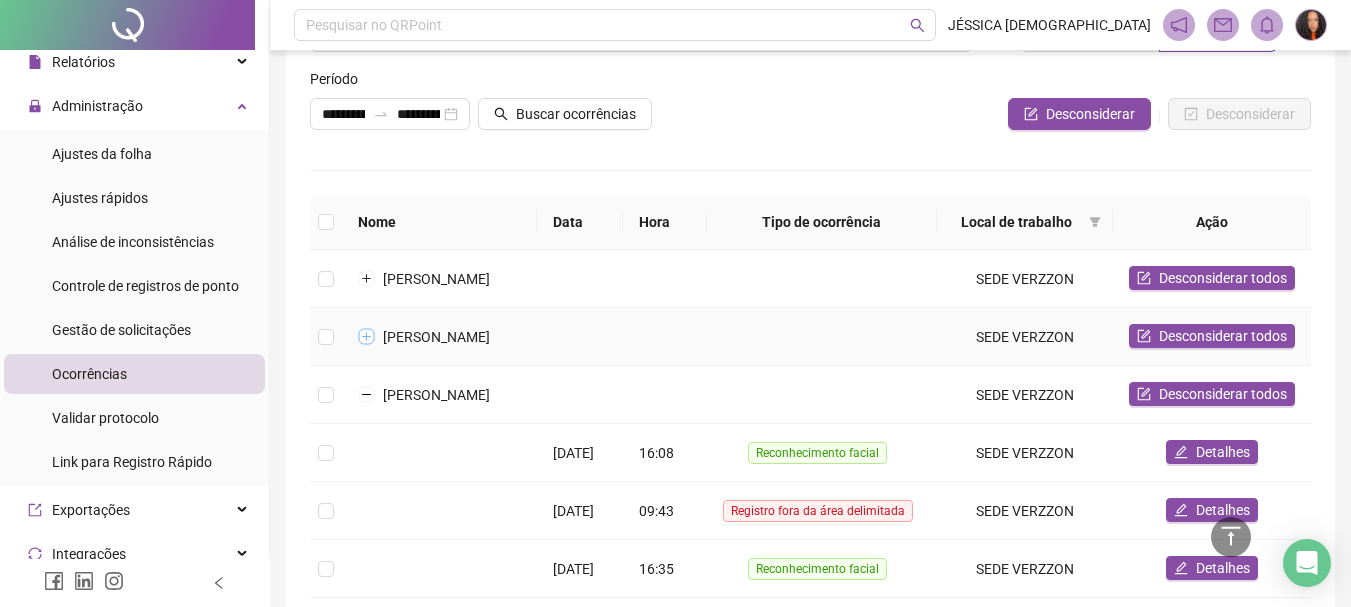 click at bounding box center (367, 337) 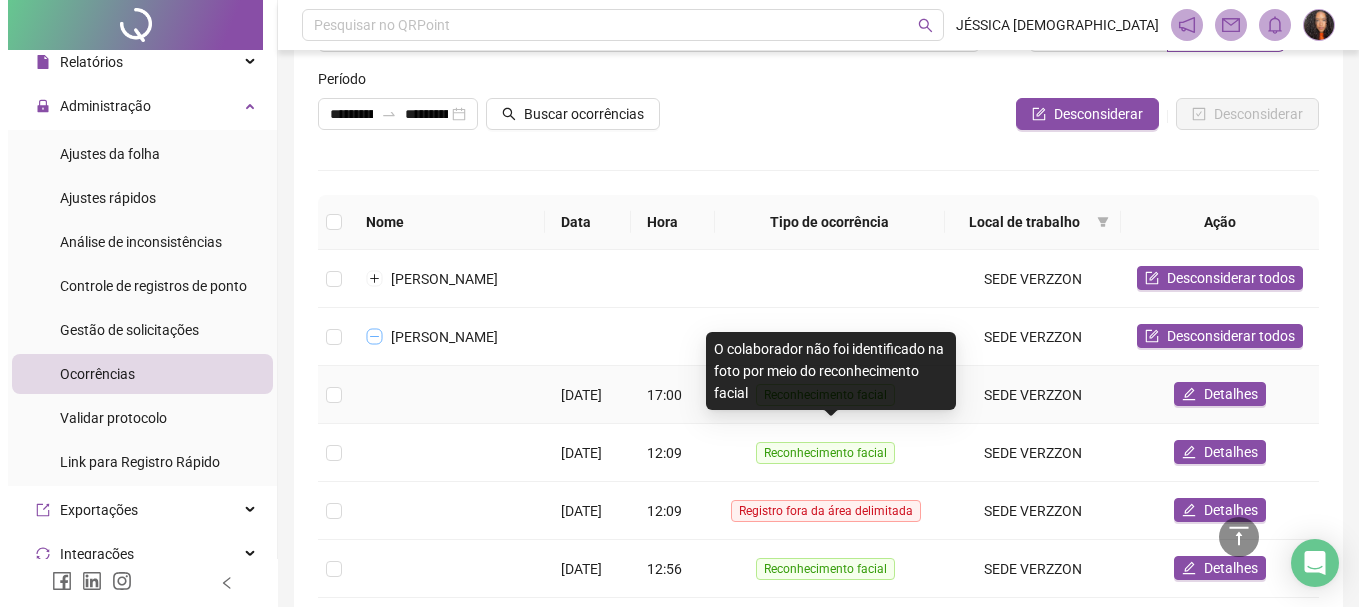 scroll, scrollTop: 200, scrollLeft: 0, axis: vertical 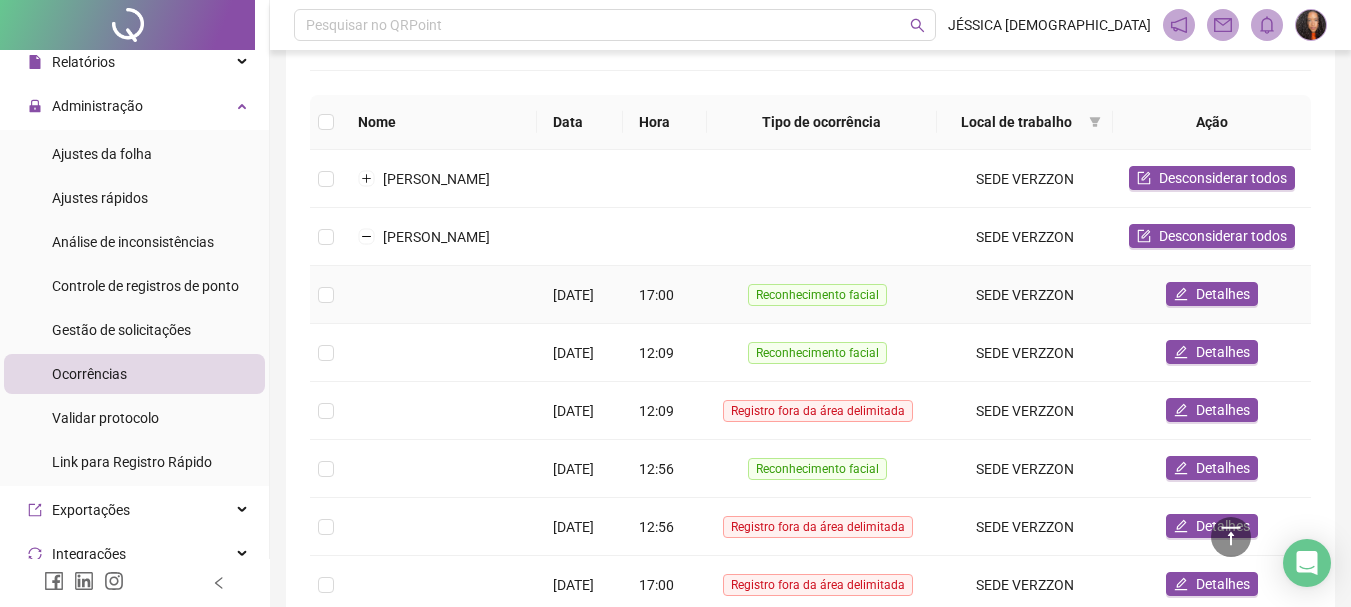 click on "Reconhecimento facial" at bounding box center [817, 295] 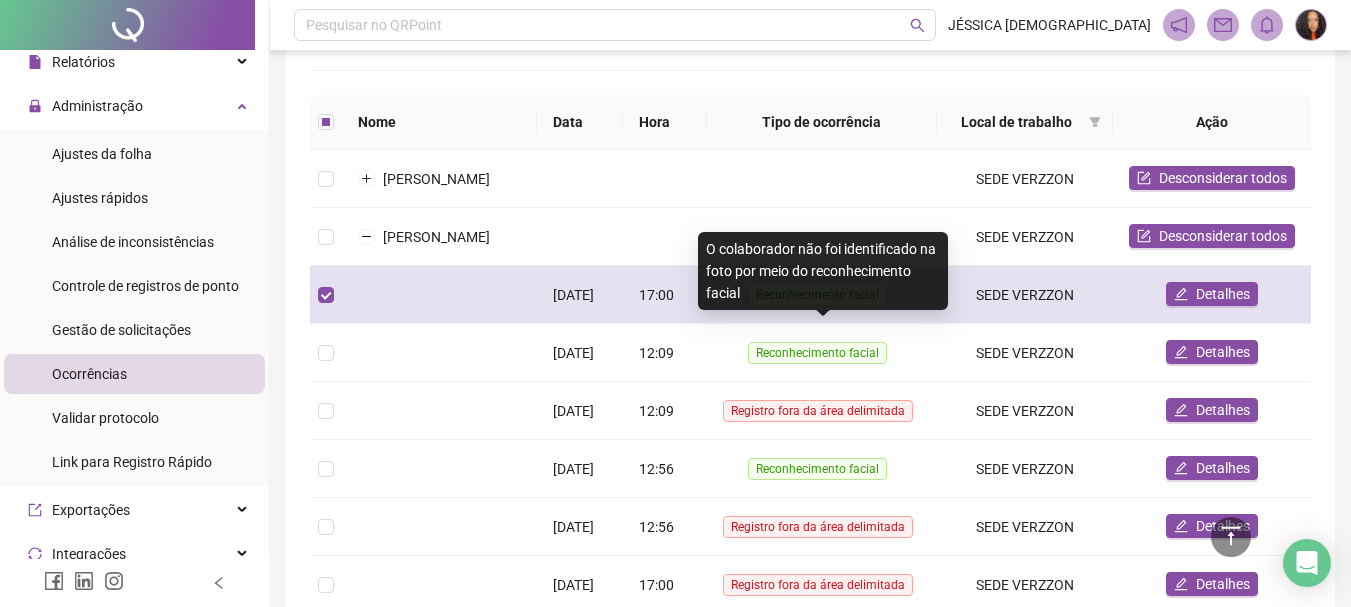 click on "Reconhecimento facial" at bounding box center [817, 295] 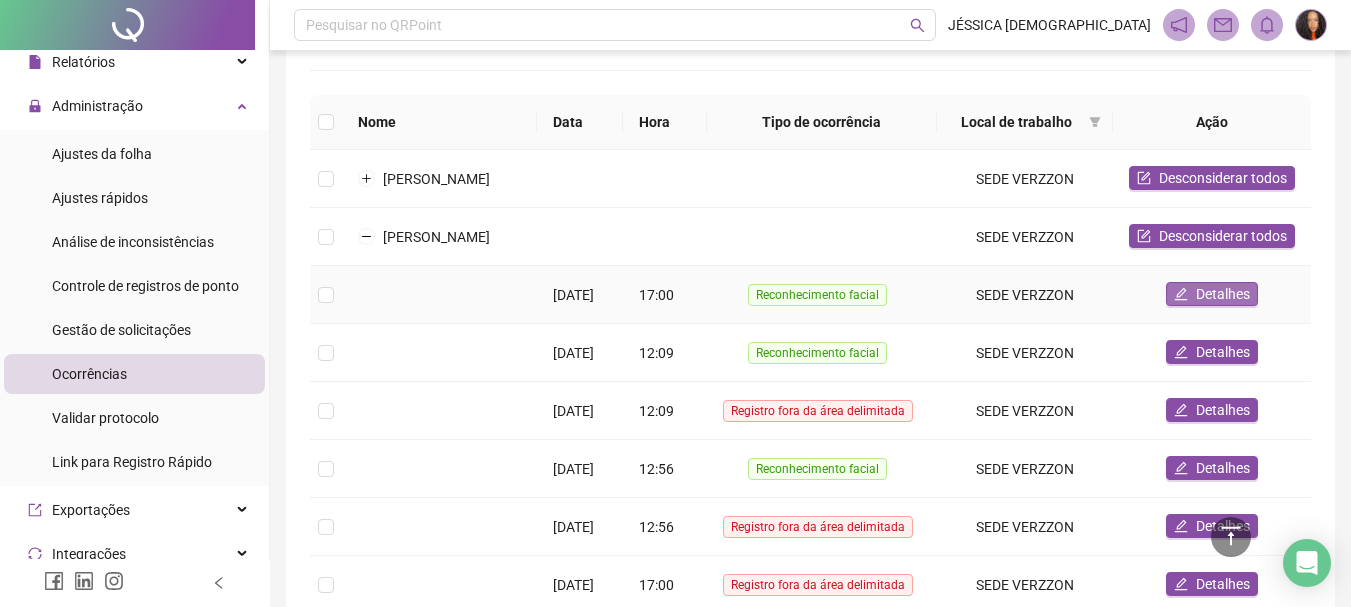 click on "Detalhes" at bounding box center [1212, 294] 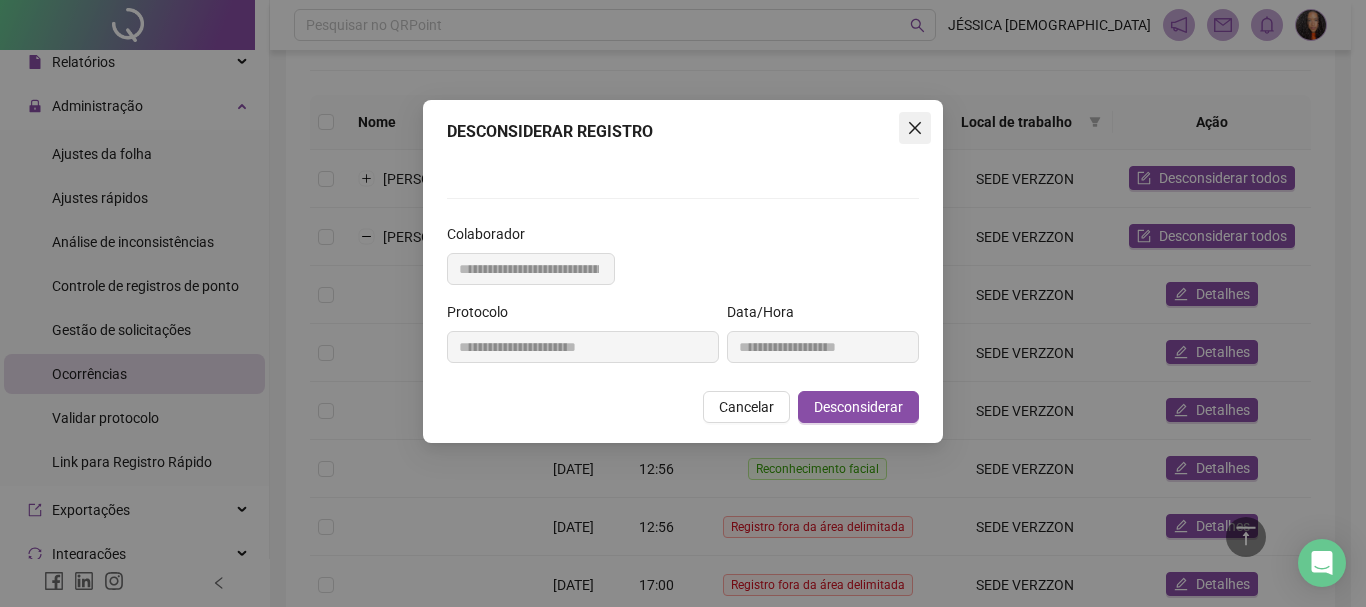 click 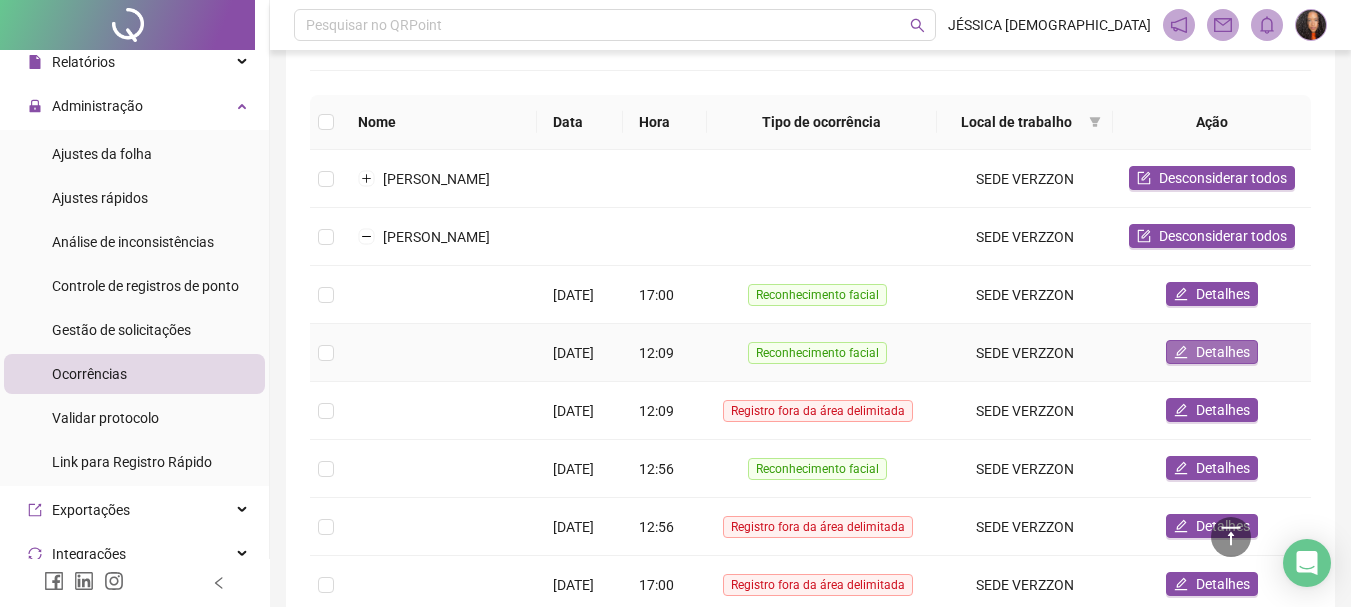 click on "Detalhes" at bounding box center [1212, 352] 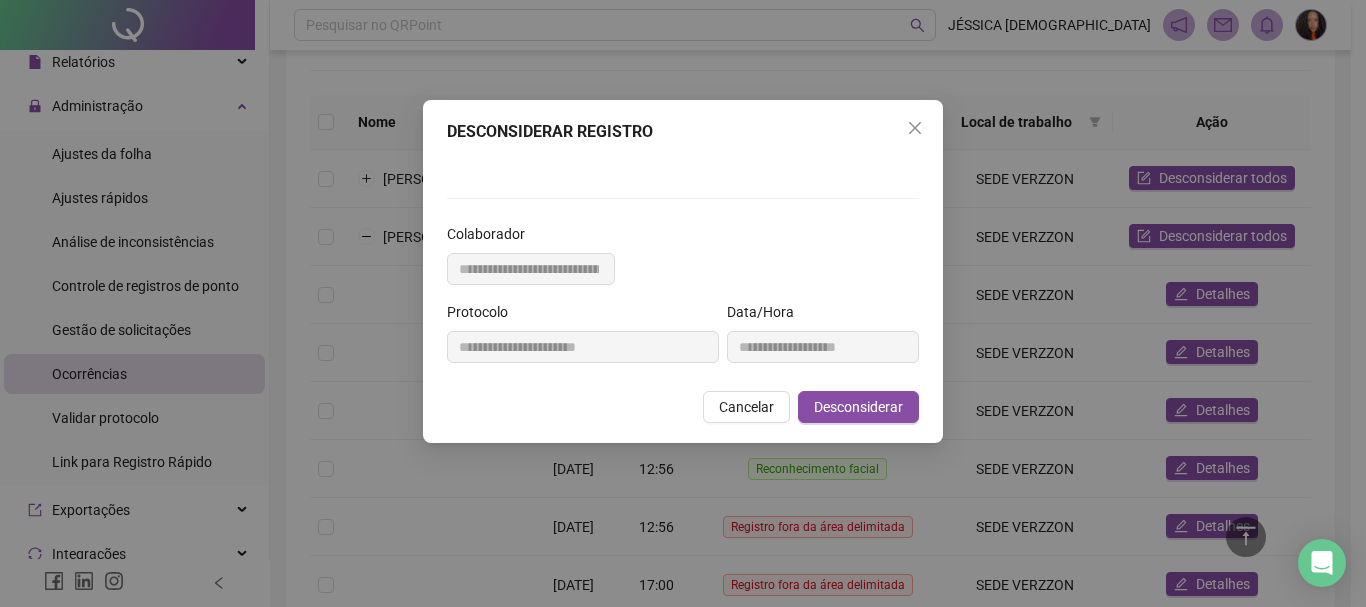 click at bounding box center (683, 164) 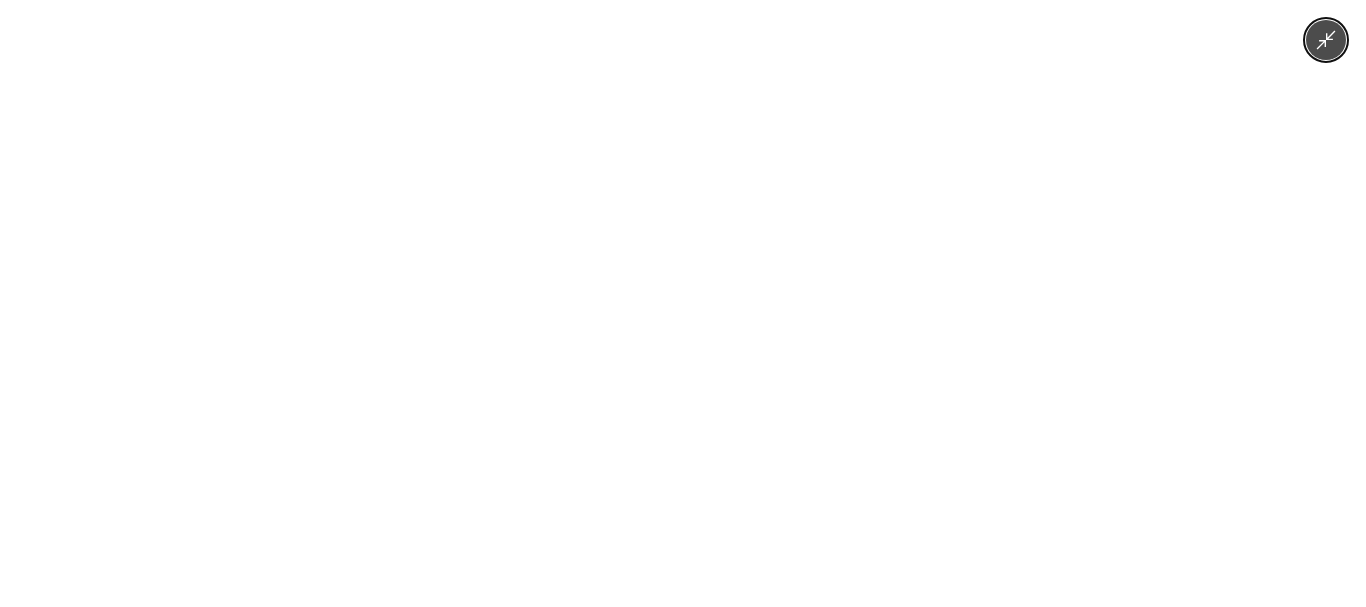 click at bounding box center [682, 303] 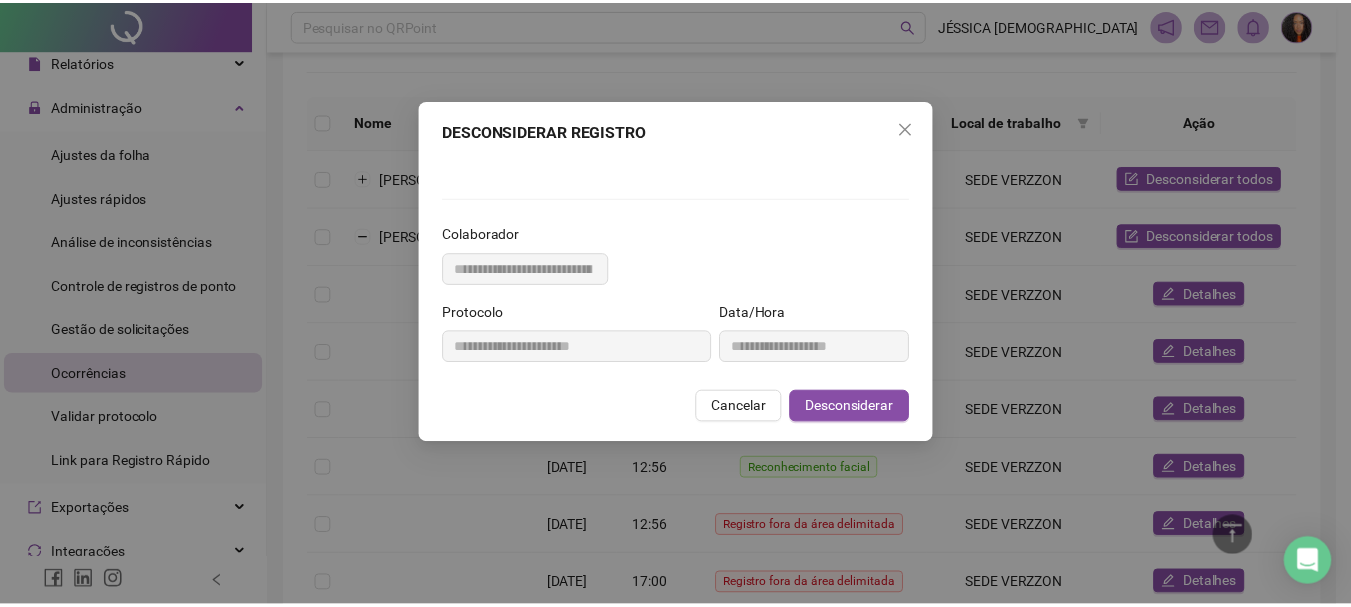 scroll, scrollTop: 0, scrollLeft: 0, axis: both 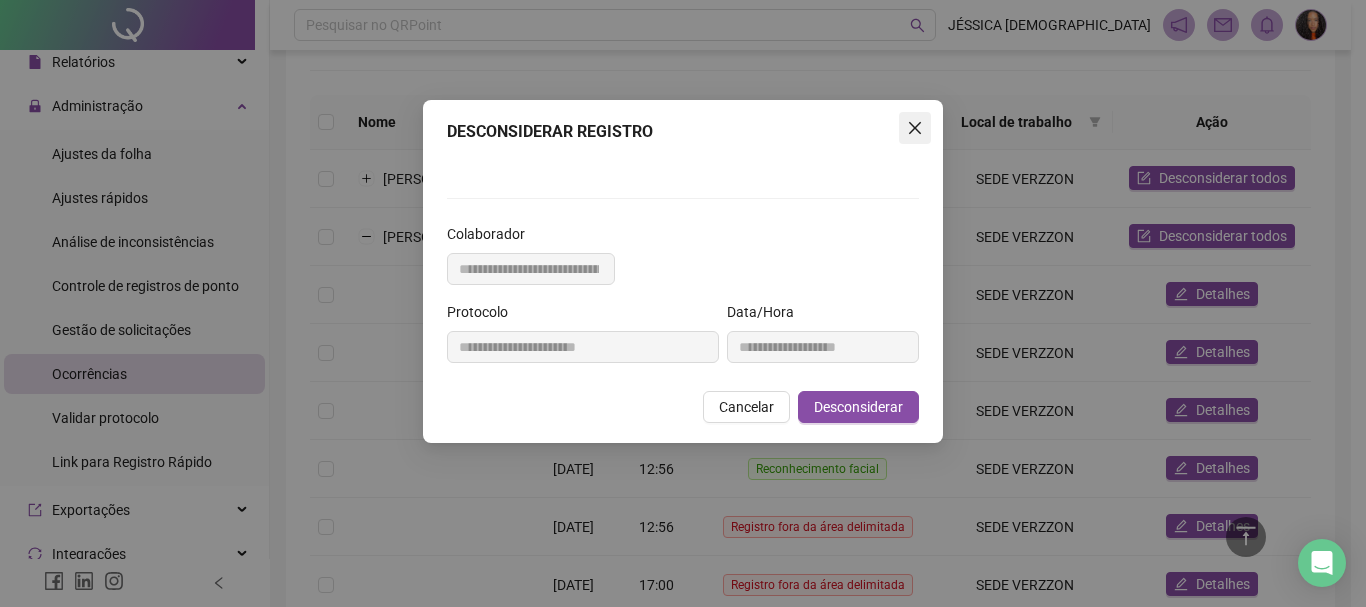 click 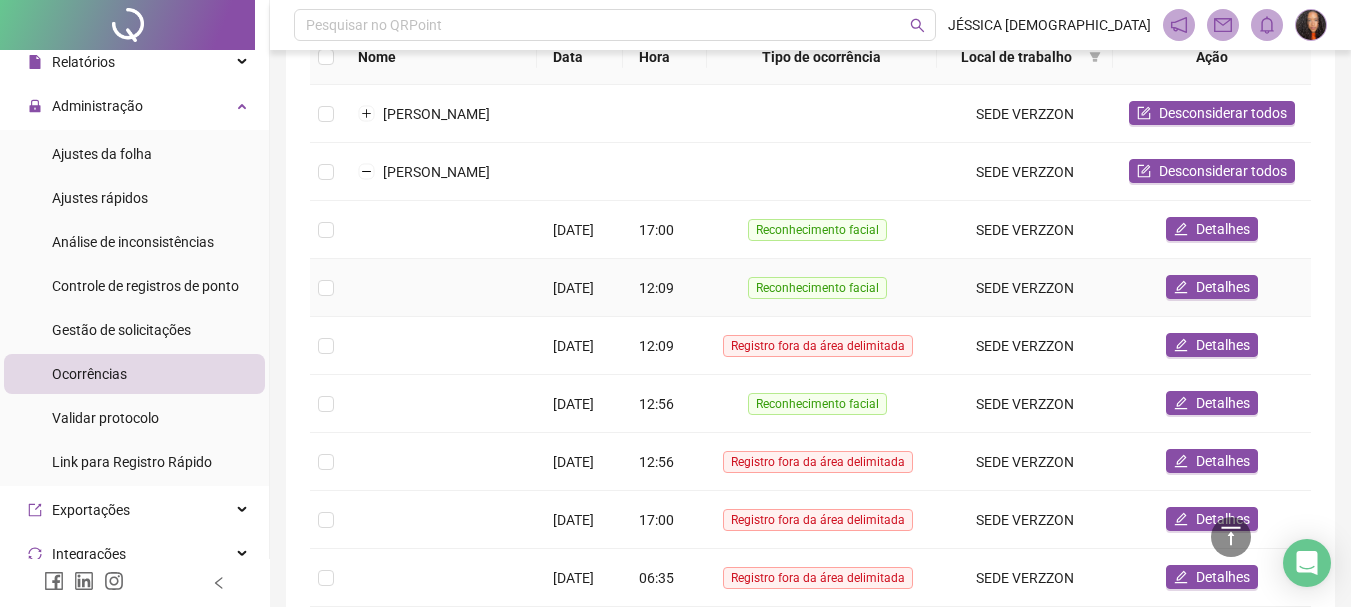 scroll, scrollTop: 300, scrollLeft: 0, axis: vertical 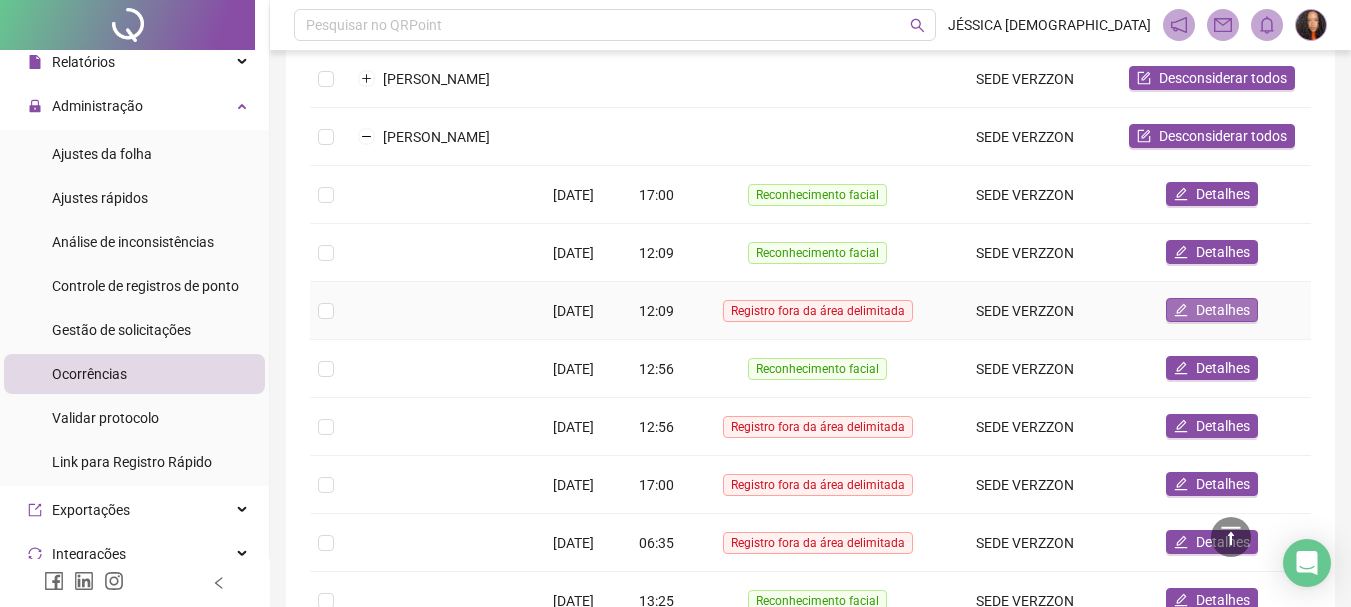 click on "Detalhes" at bounding box center [1212, 310] 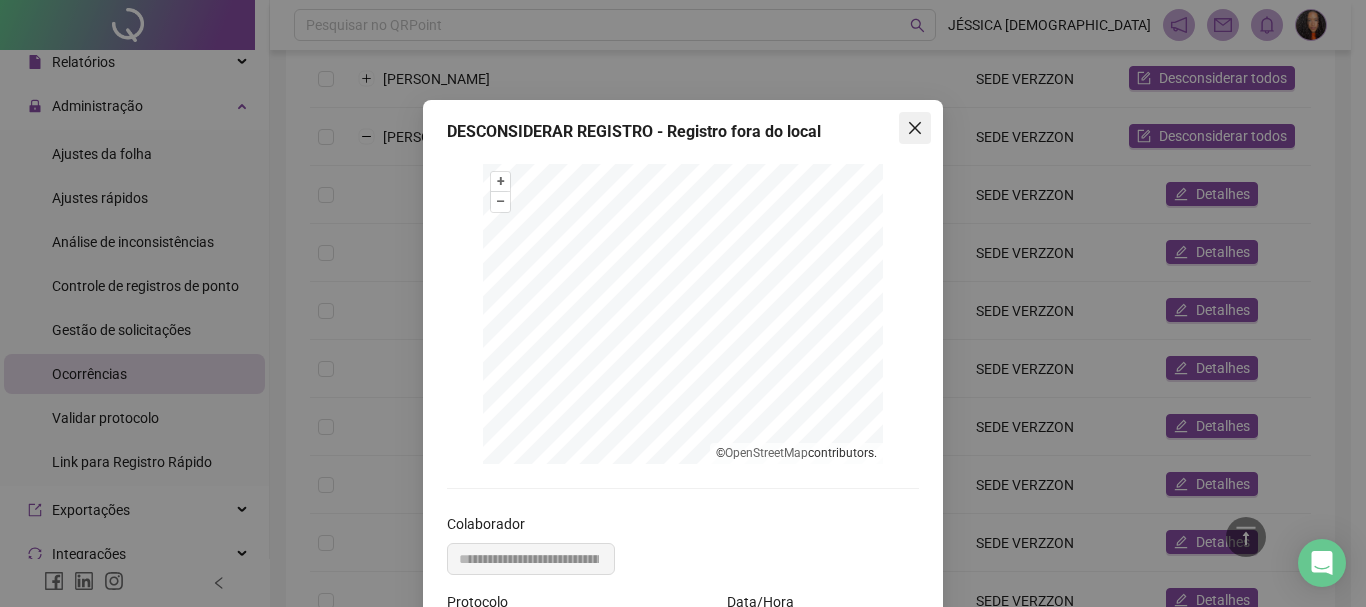 click 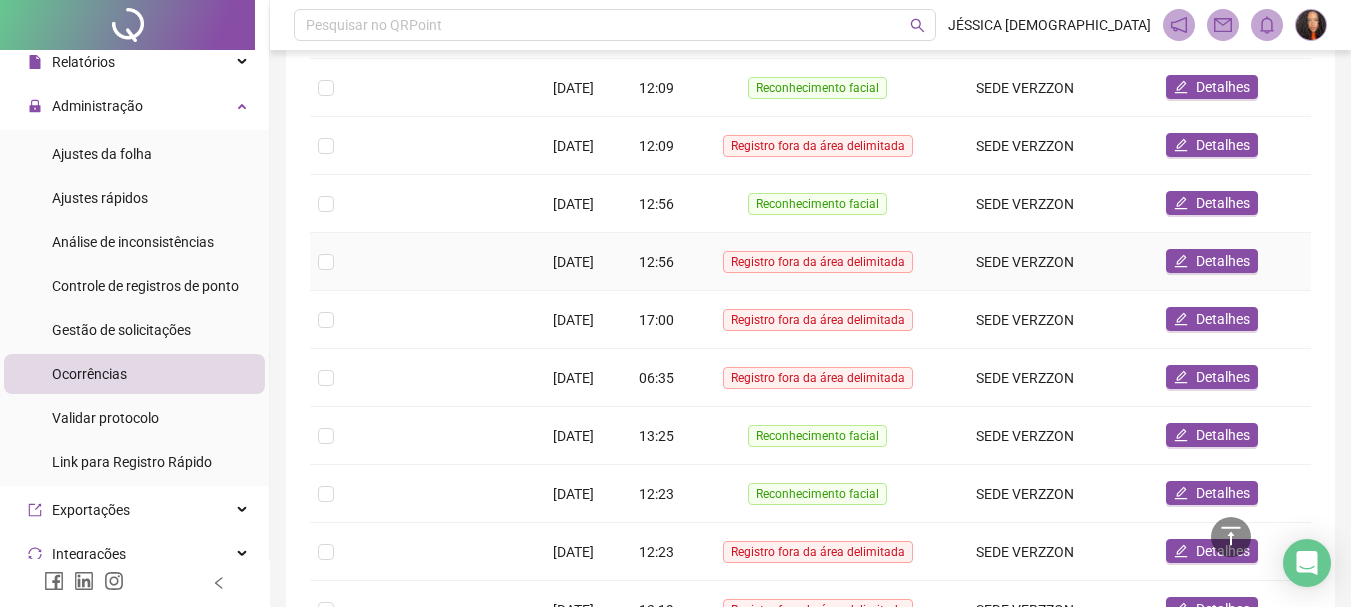scroll, scrollTop: 500, scrollLeft: 0, axis: vertical 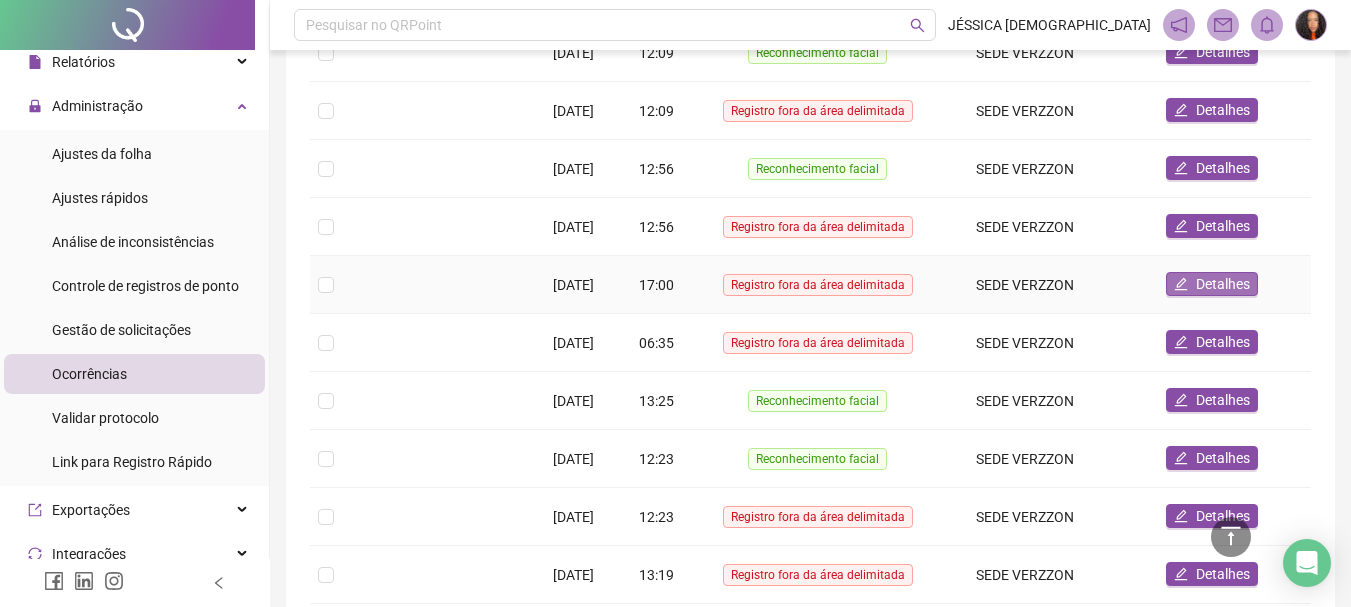 click on "Detalhes" at bounding box center (1212, 284) 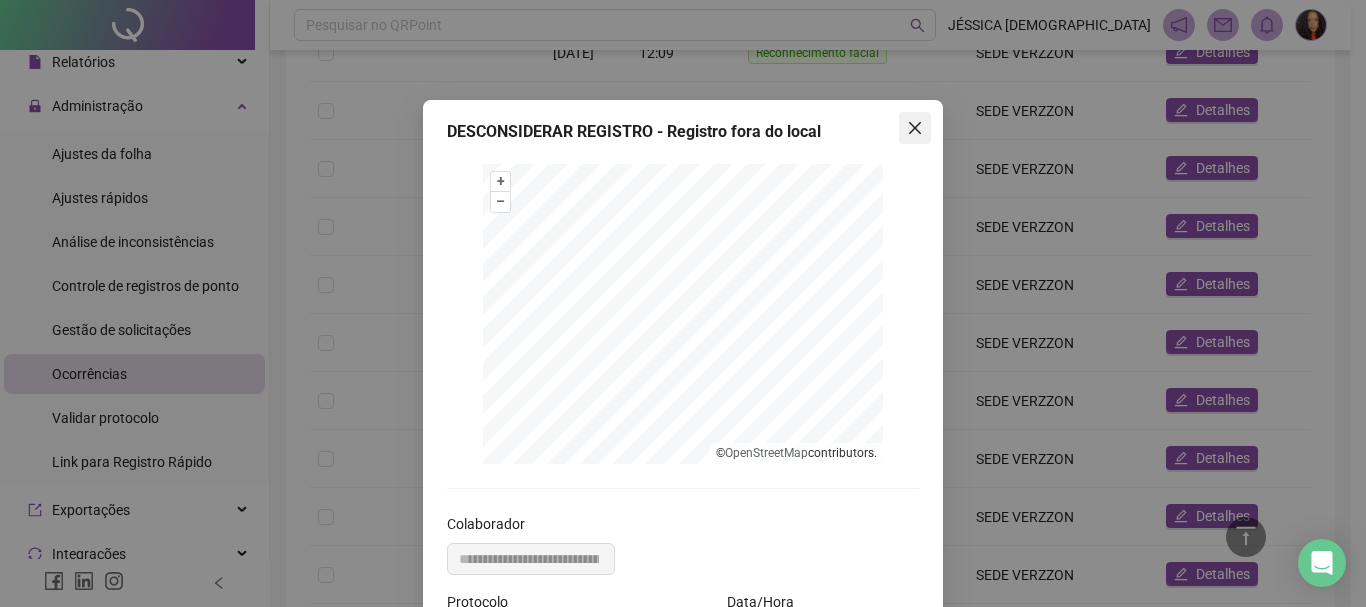 click 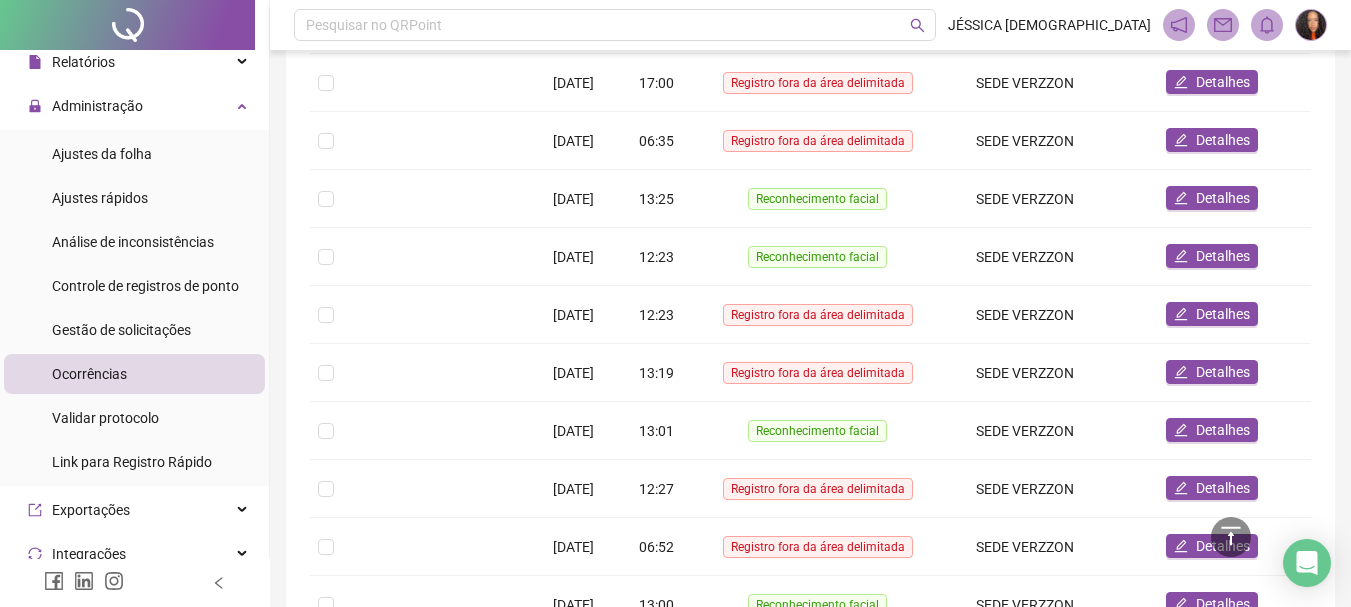 scroll, scrollTop: 700, scrollLeft: 0, axis: vertical 